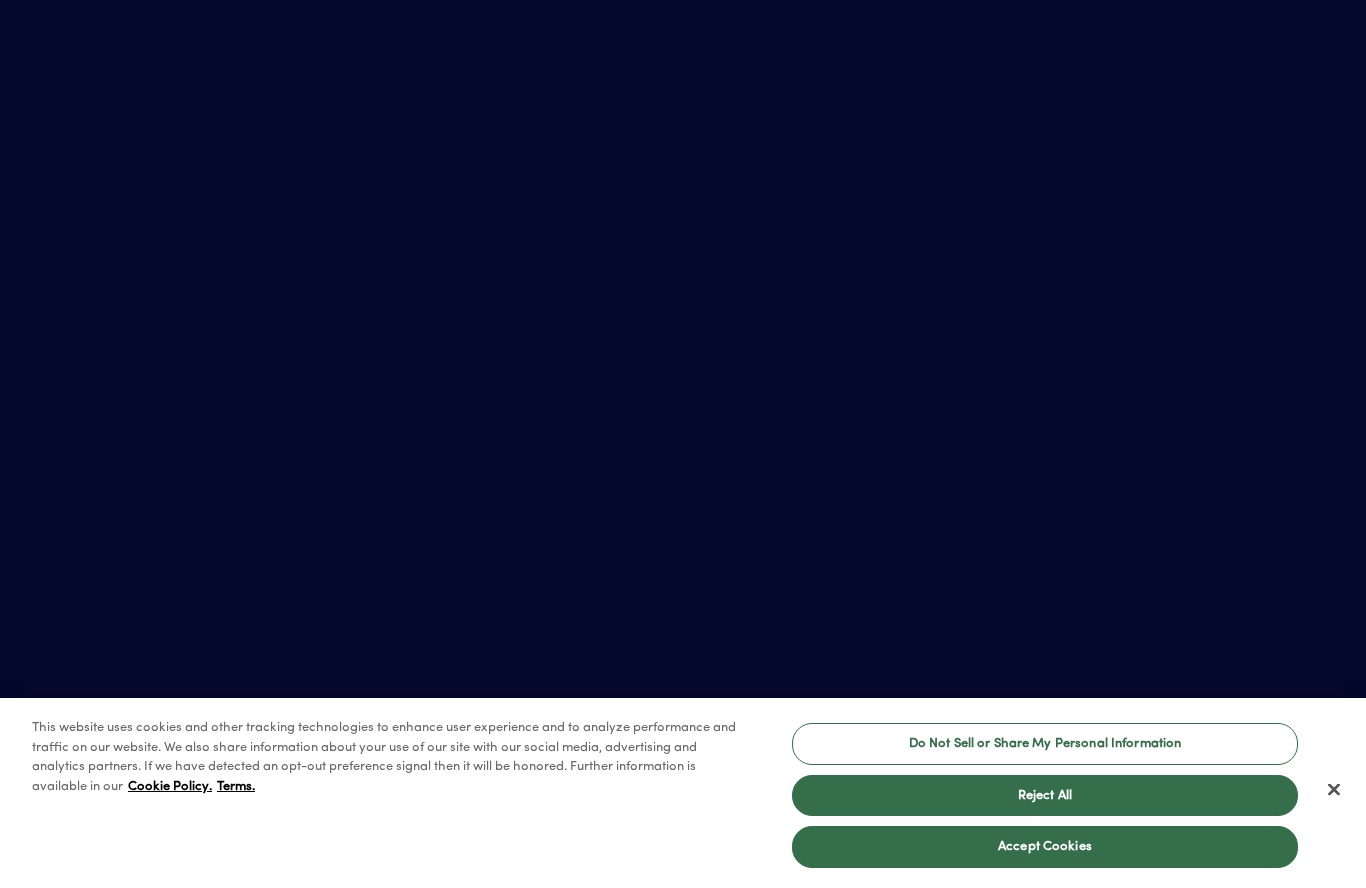 scroll, scrollTop: 0, scrollLeft: 0, axis: both 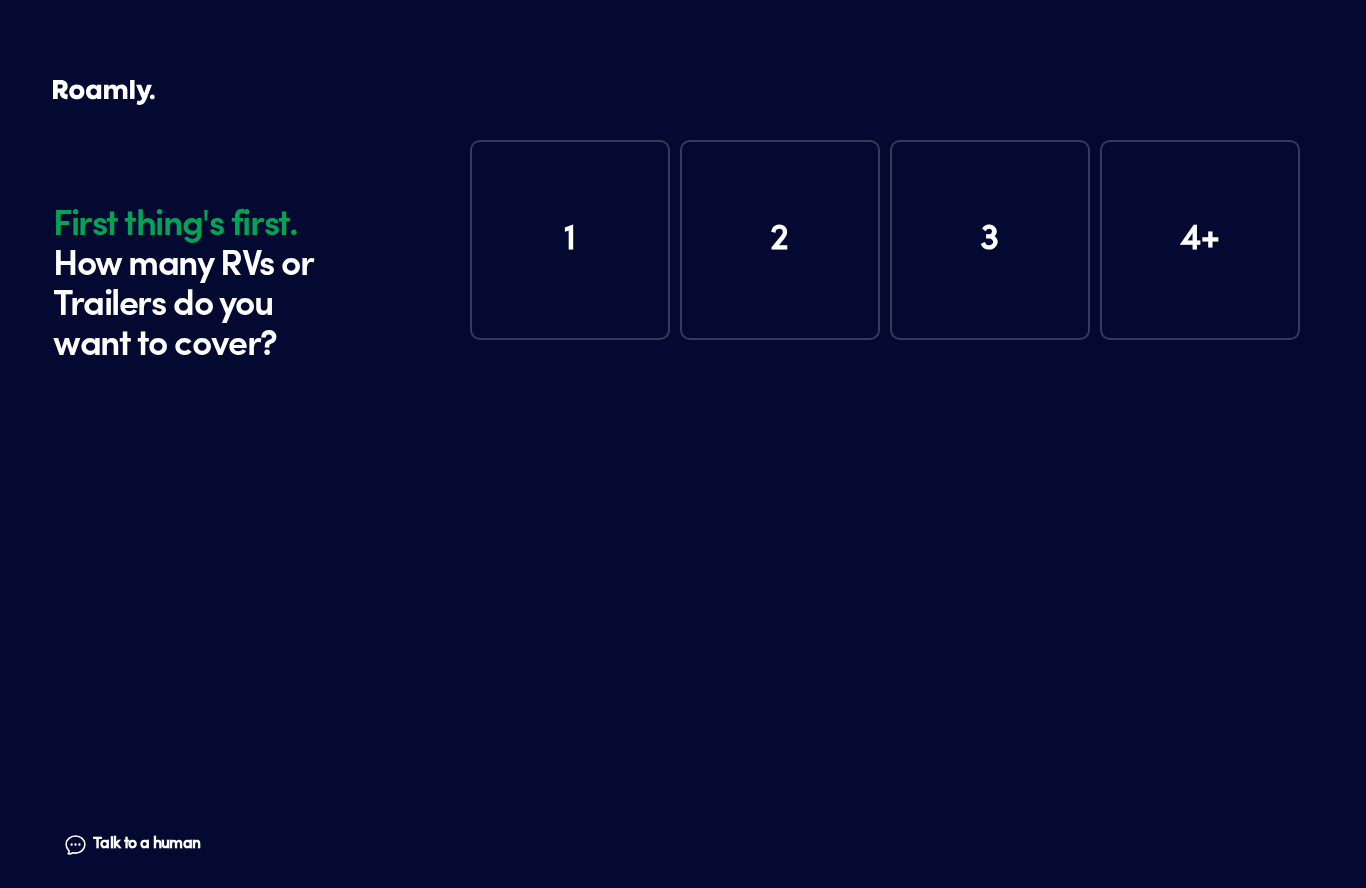 click on "1" at bounding box center (570, 240) 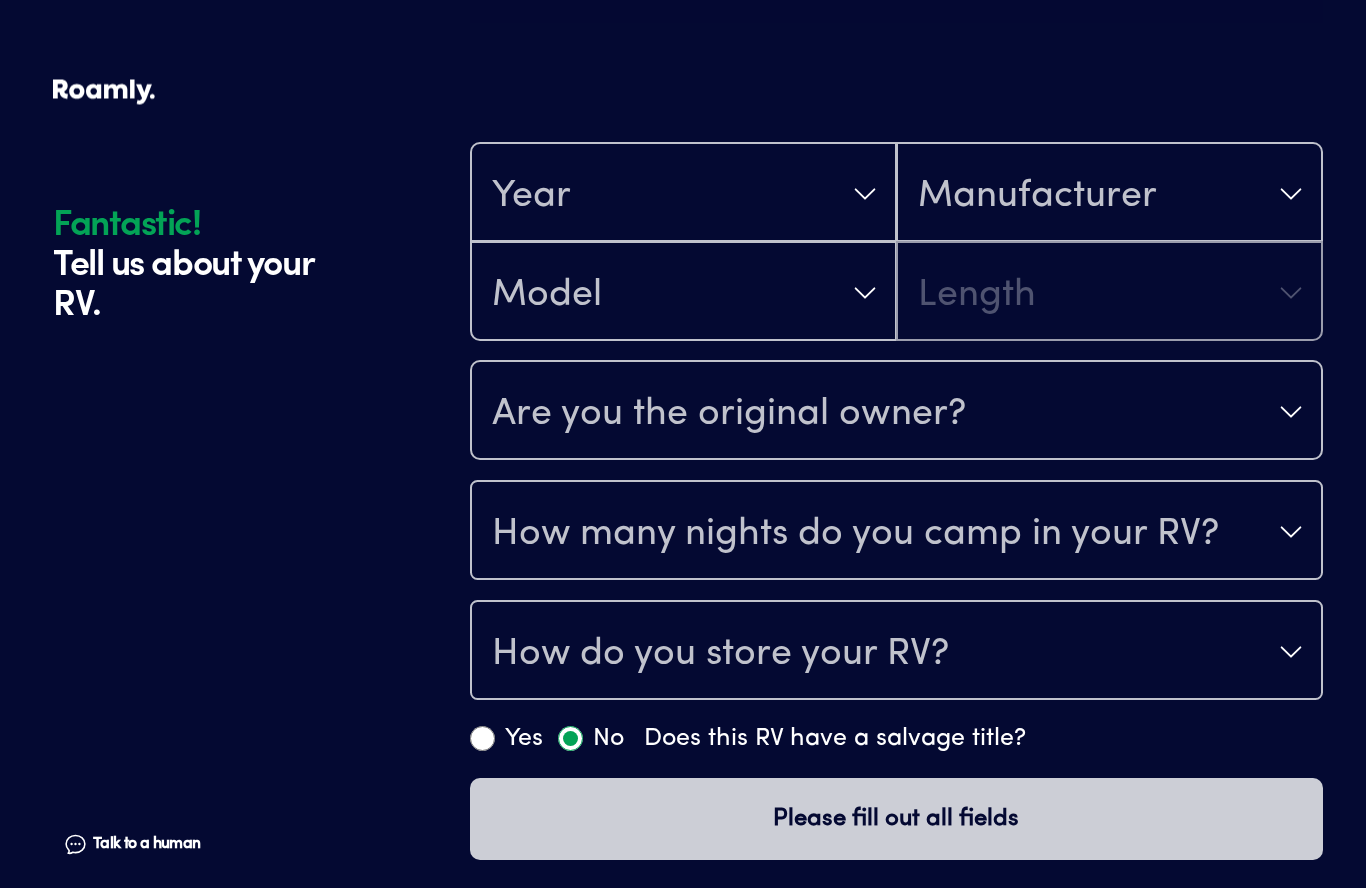 scroll, scrollTop: 388, scrollLeft: 0, axis: vertical 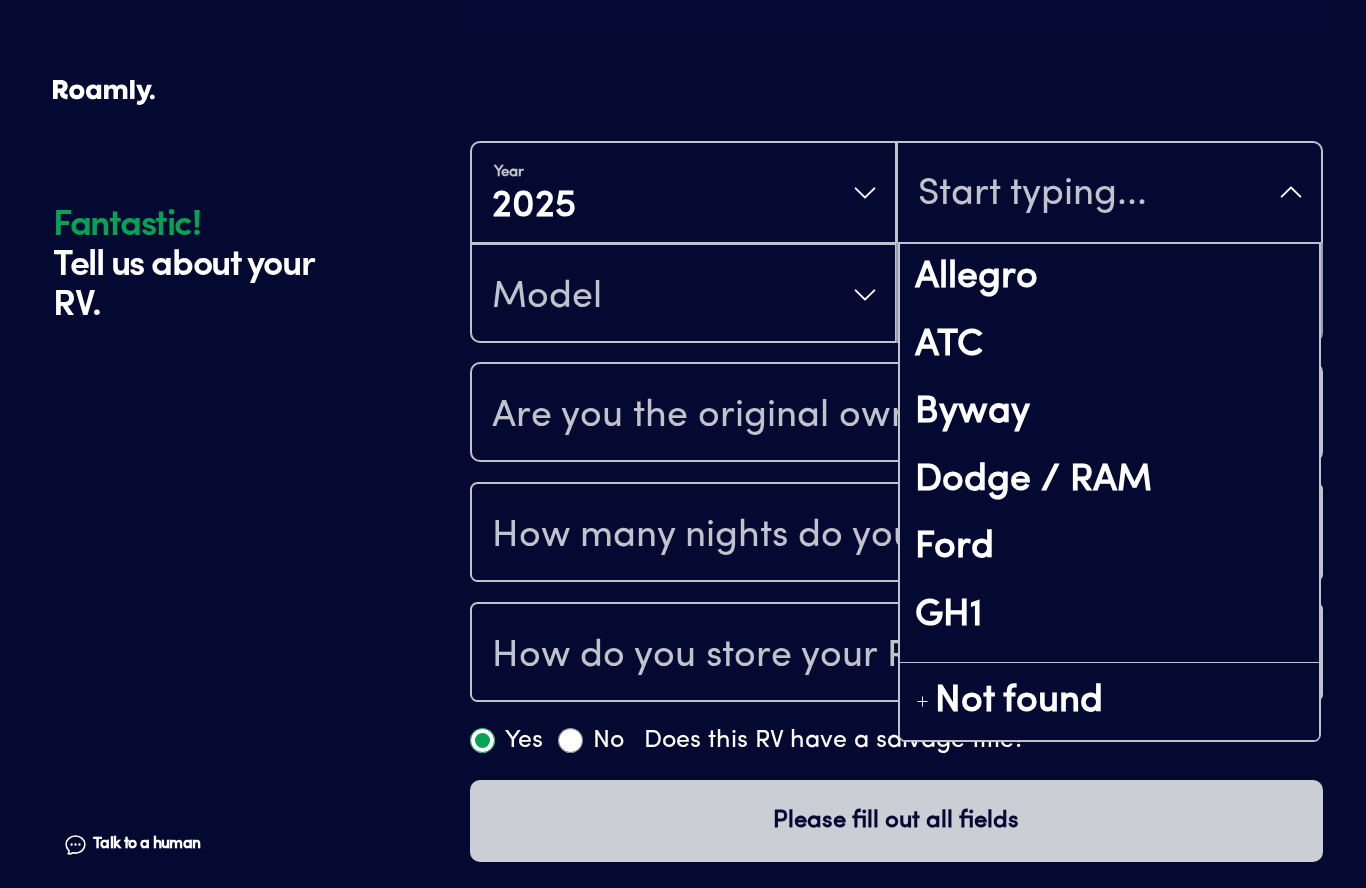 click at bounding box center [1109, 194] 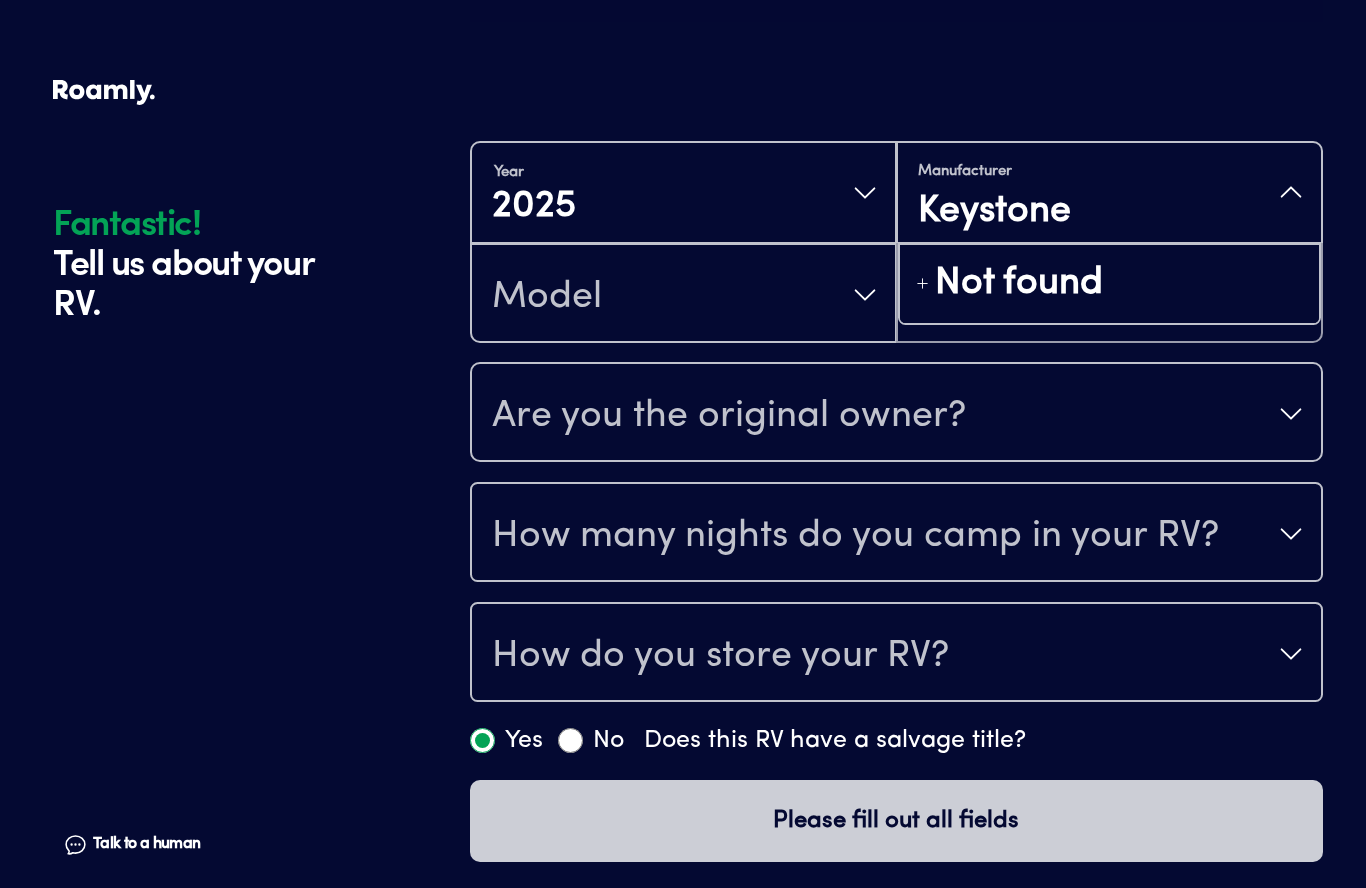 type on "Keystone" 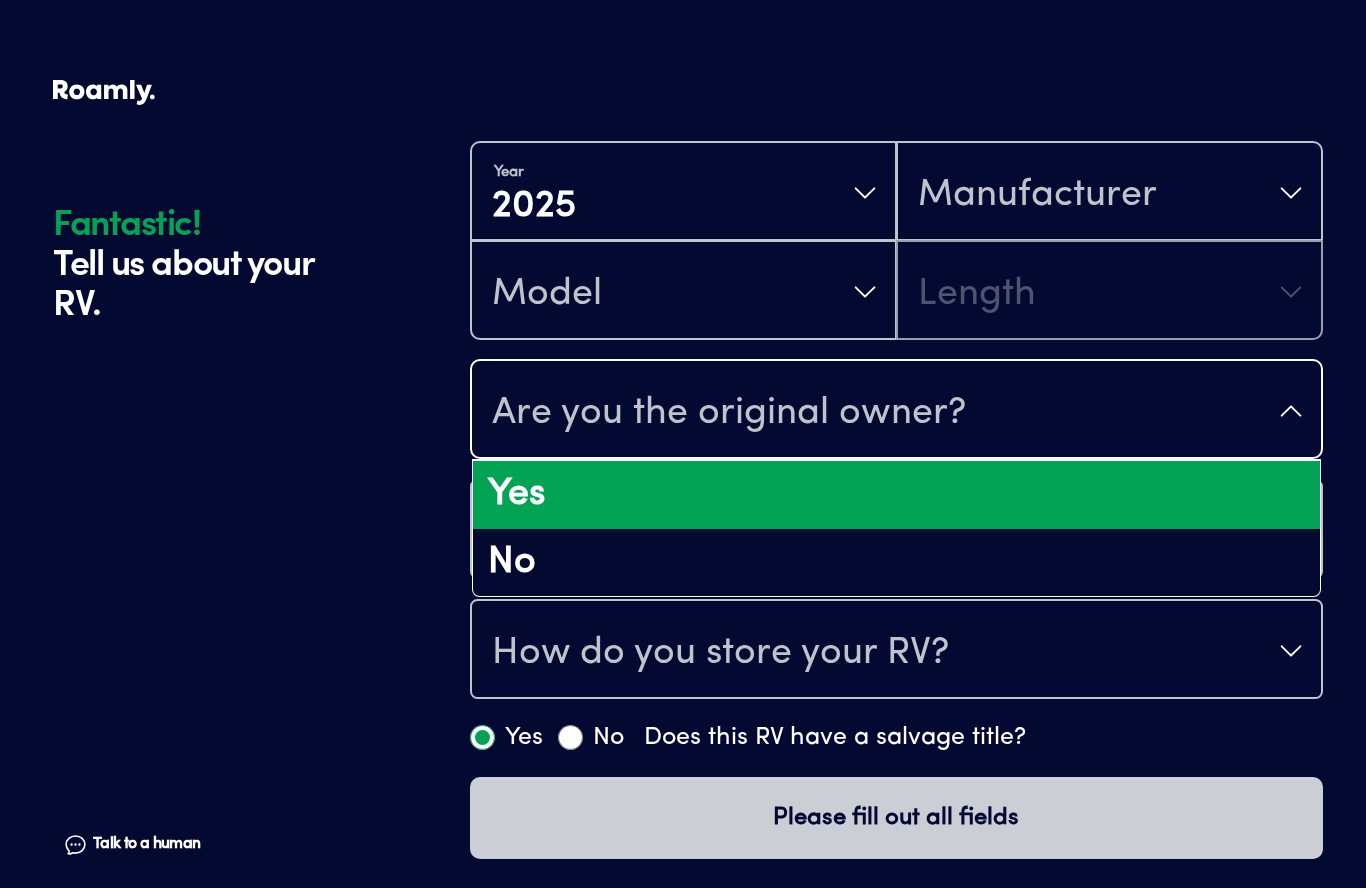 click on "Yes" at bounding box center (896, 495) 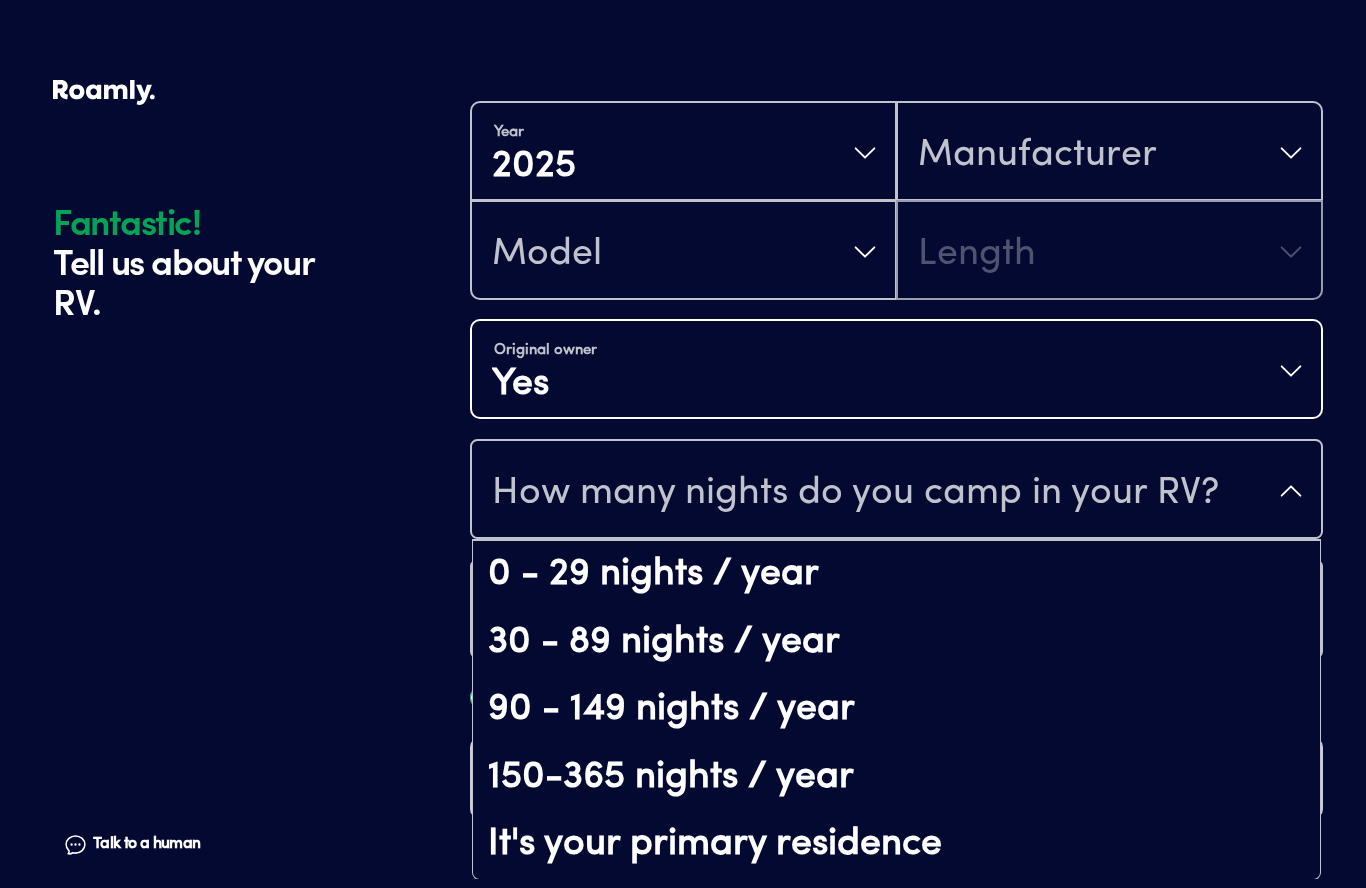 scroll, scrollTop: 39, scrollLeft: 0, axis: vertical 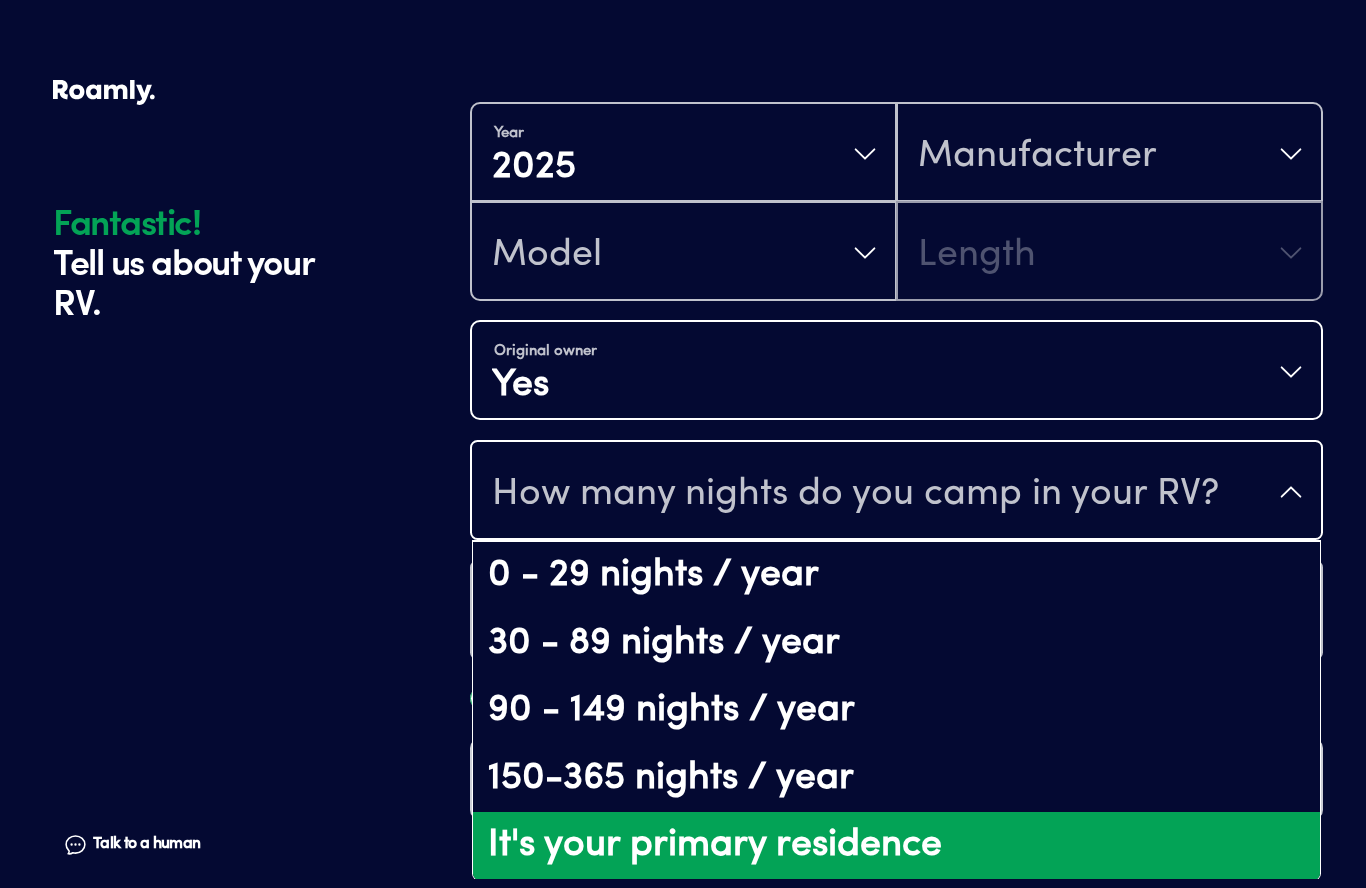 click on "It's your primary residence" at bounding box center (896, 846) 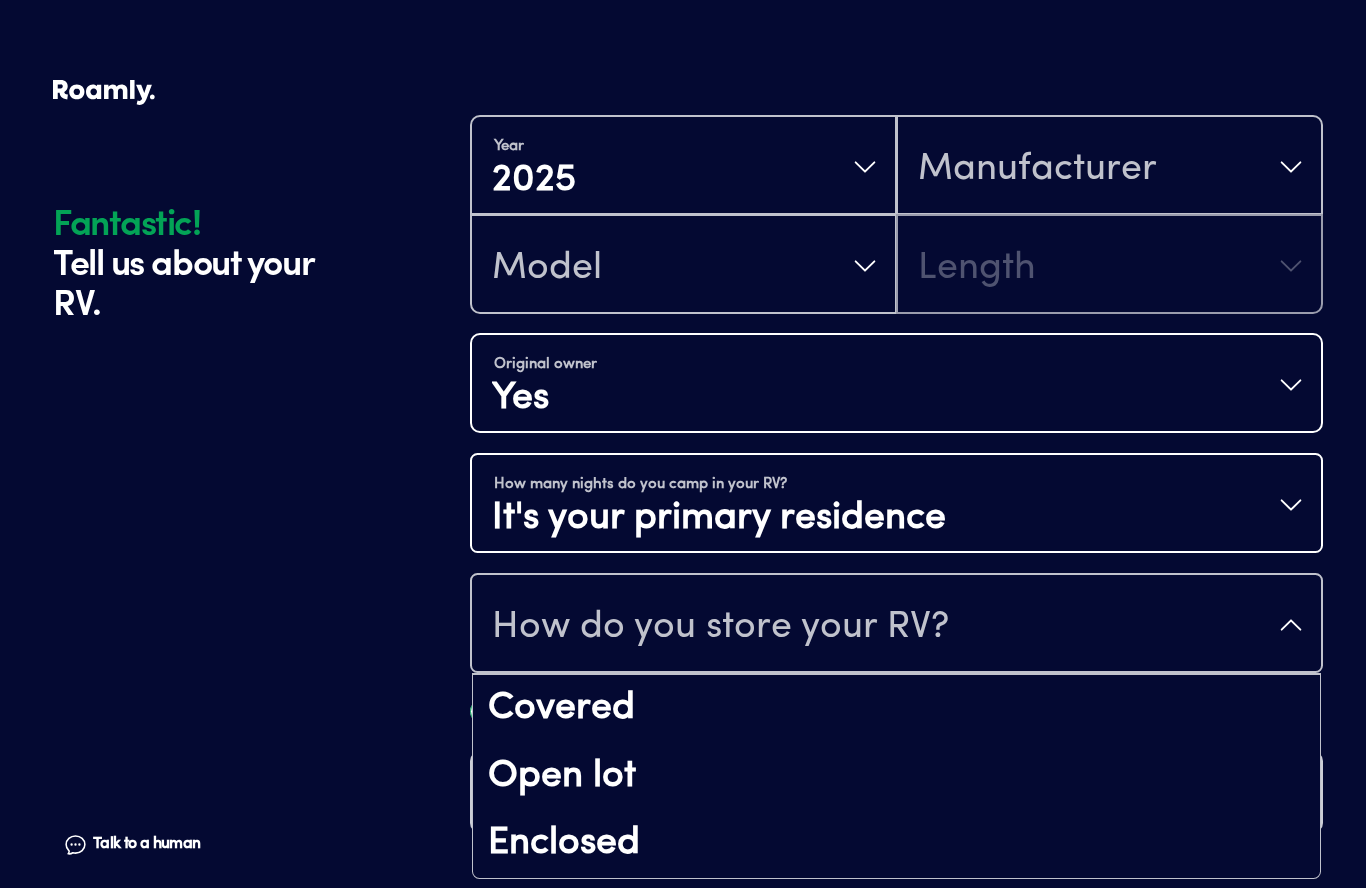 scroll, scrollTop: 25, scrollLeft: 0, axis: vertical 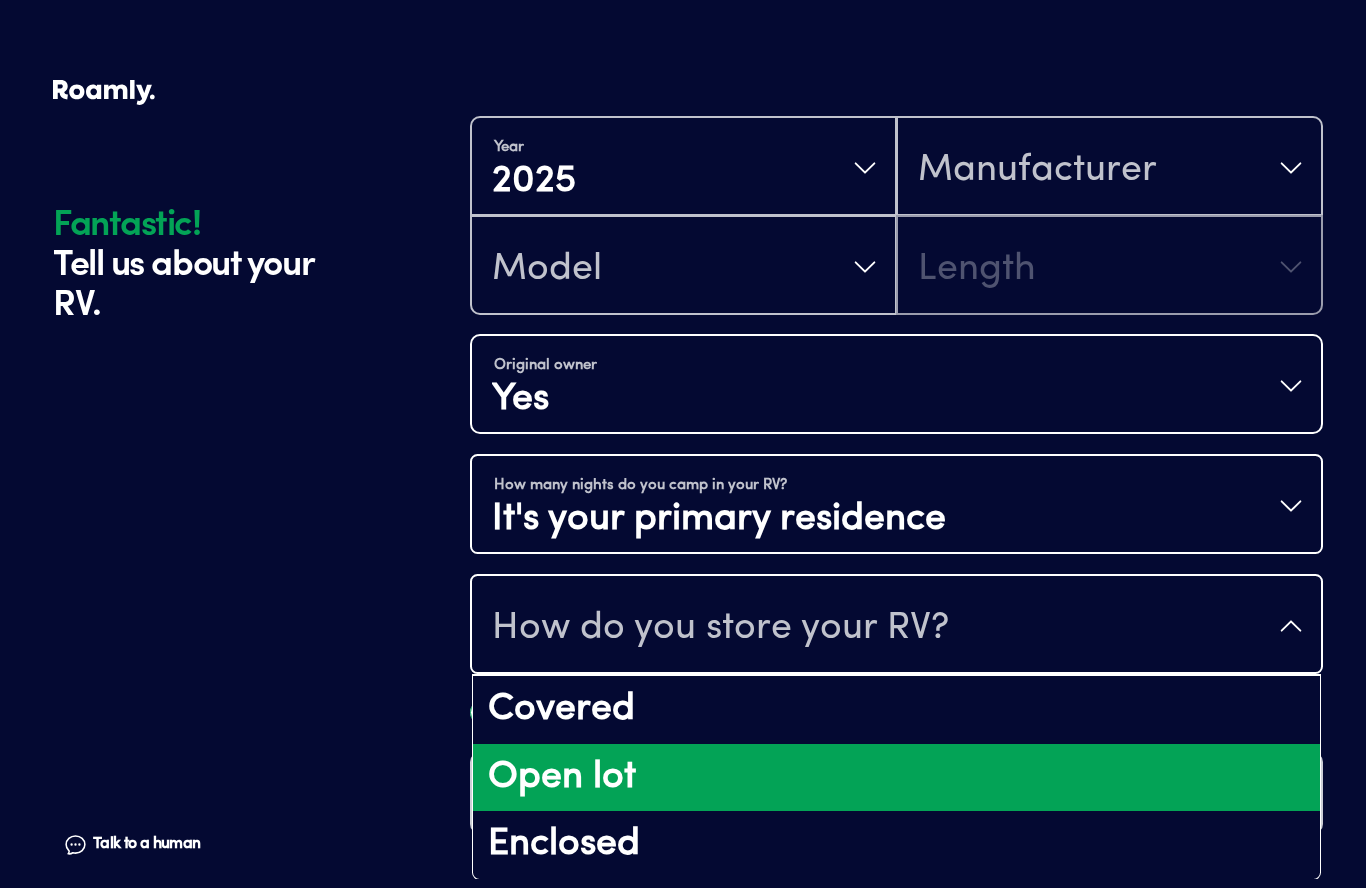 click on "Open lot" at bounding box center [896, 778] 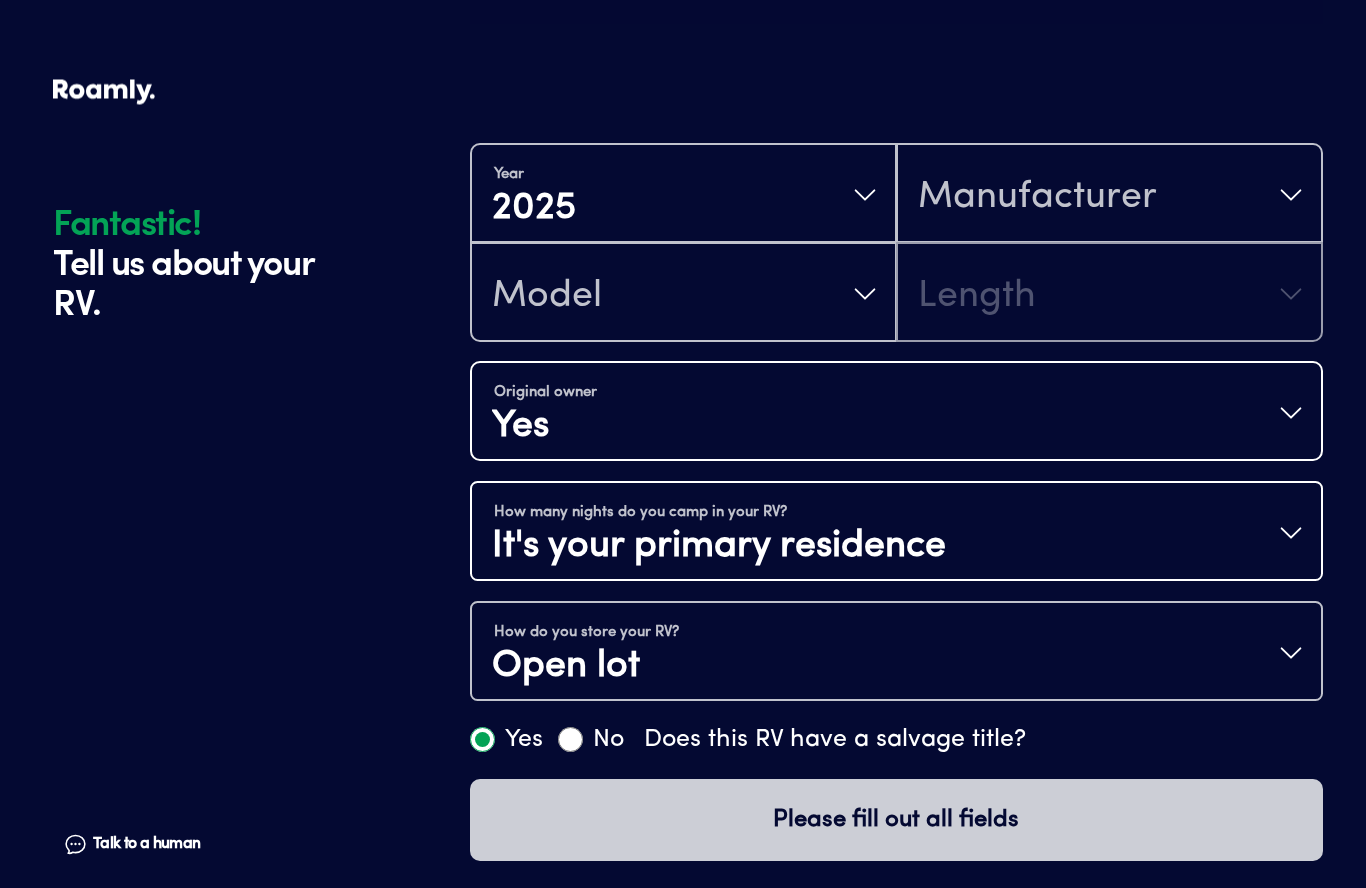 scroll, scrollTop: 391, scrollLeft: 0, axis: vertical 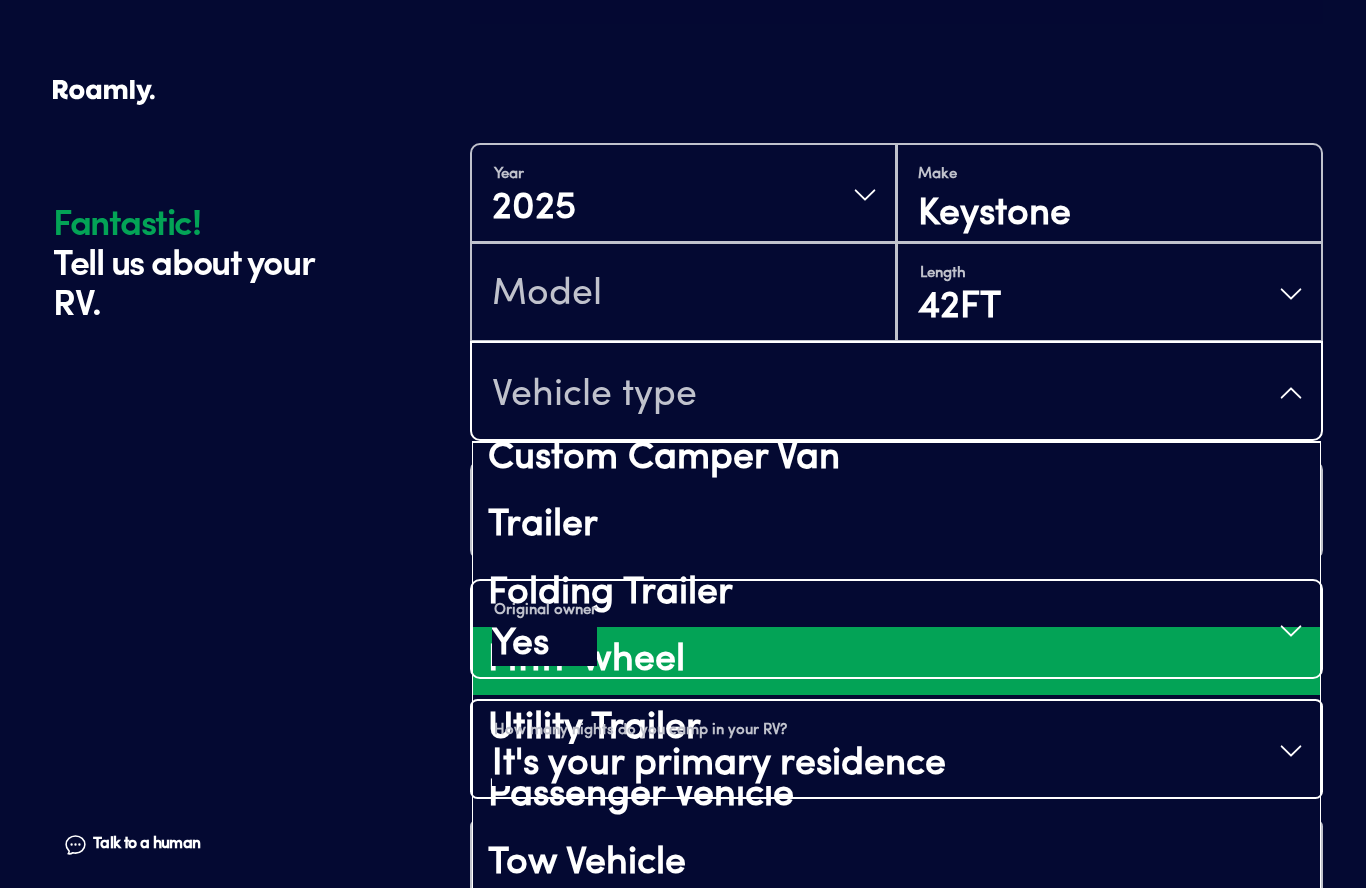 click on "Fifth-wheel" at bounding box center (896, 661) 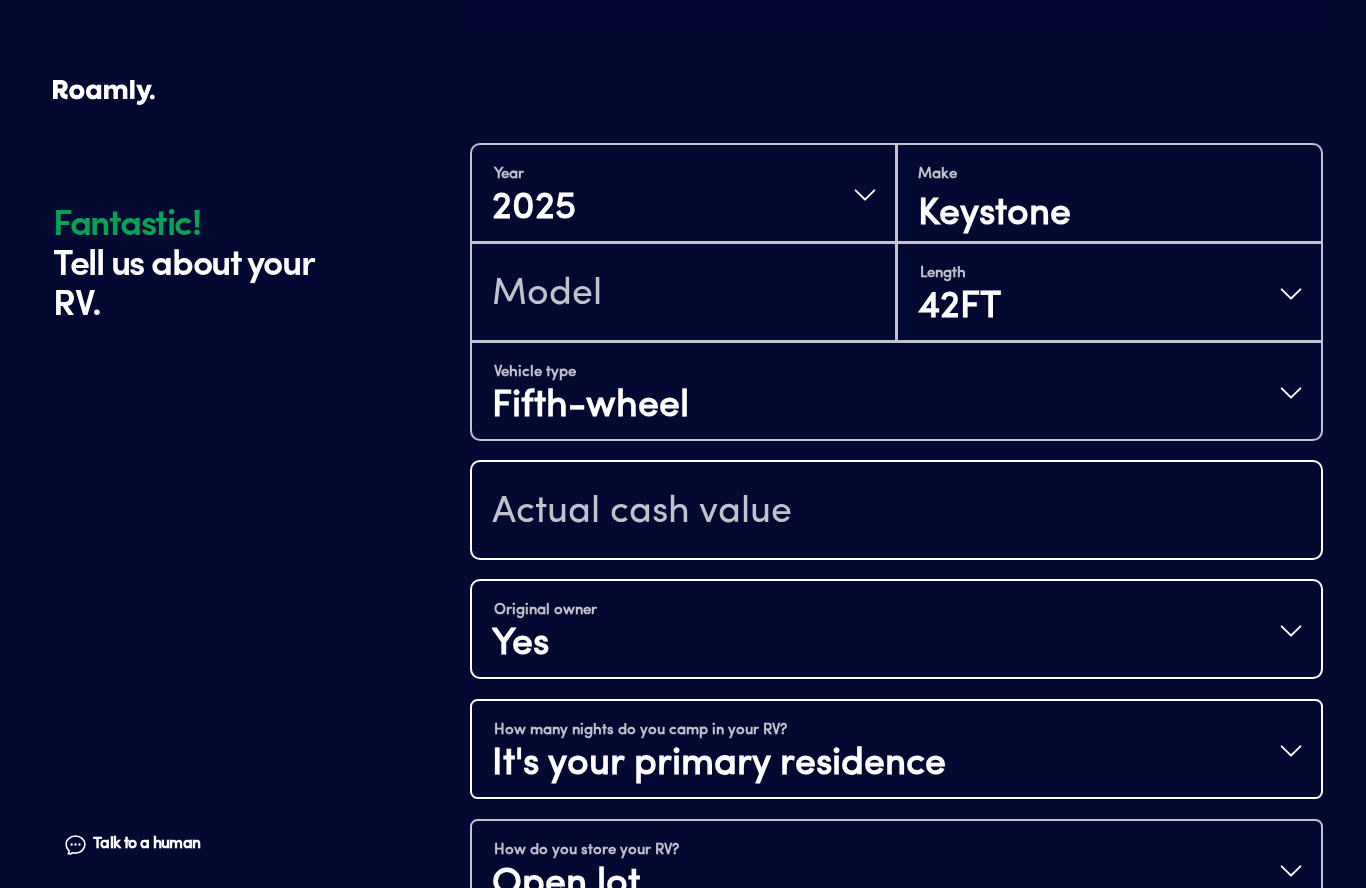 click at bounding box center (896, 512) 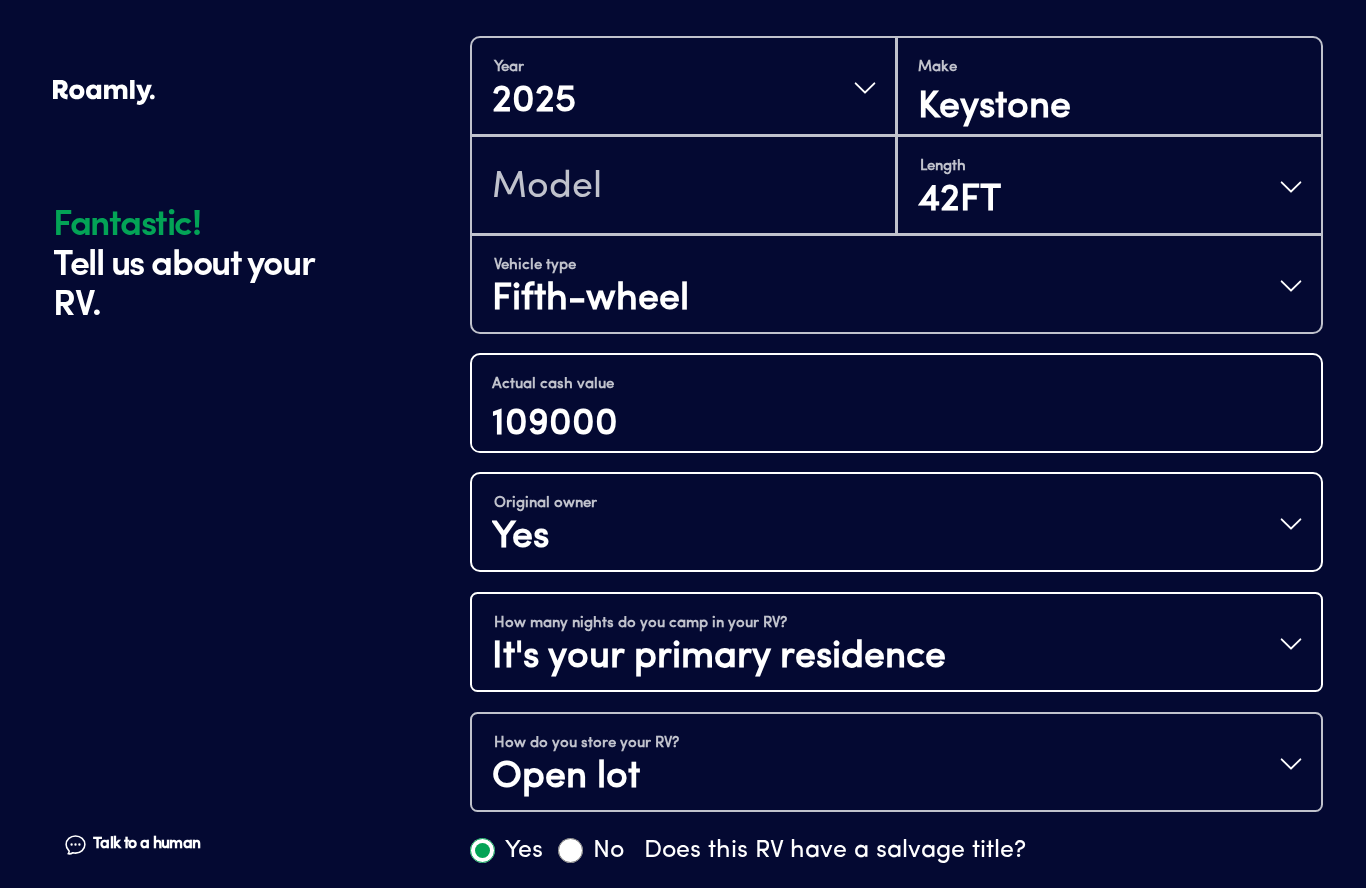 scroll, scrollTop: 516, scrollLeft: 0, axis: vertical 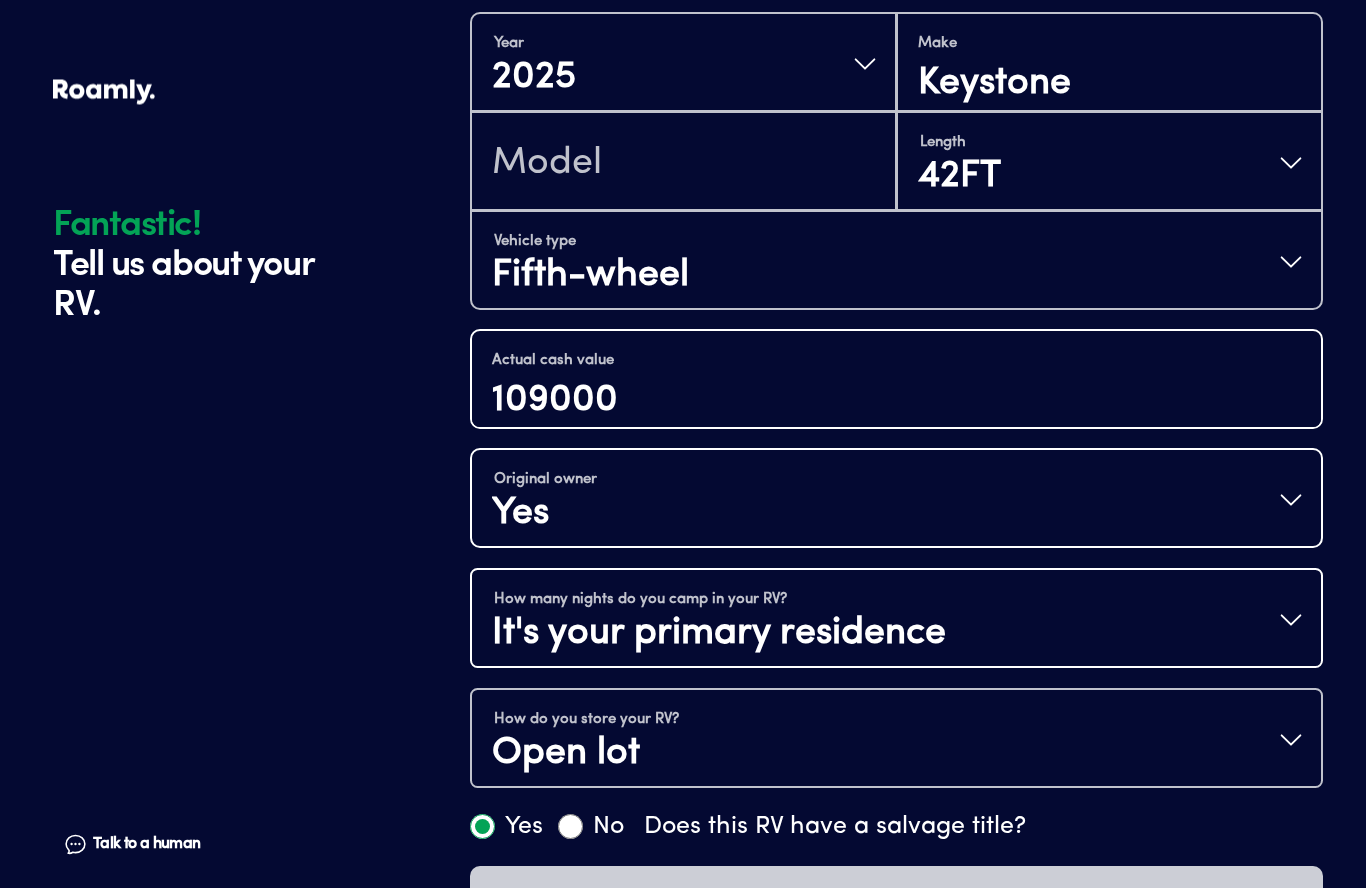 type on "109000" 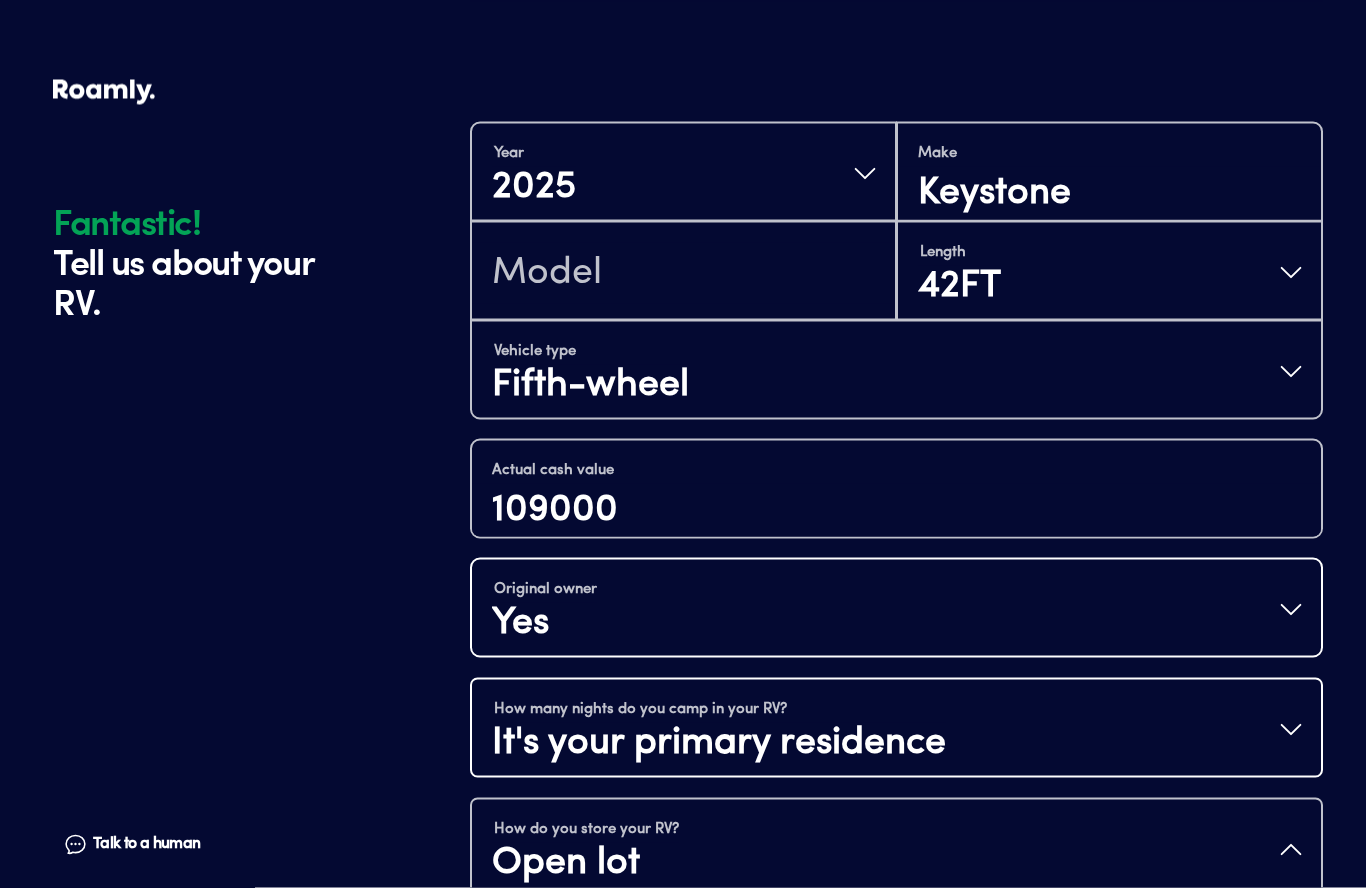 scroll, scrollTop: 387, scrollLeft: 0, axis: vertical 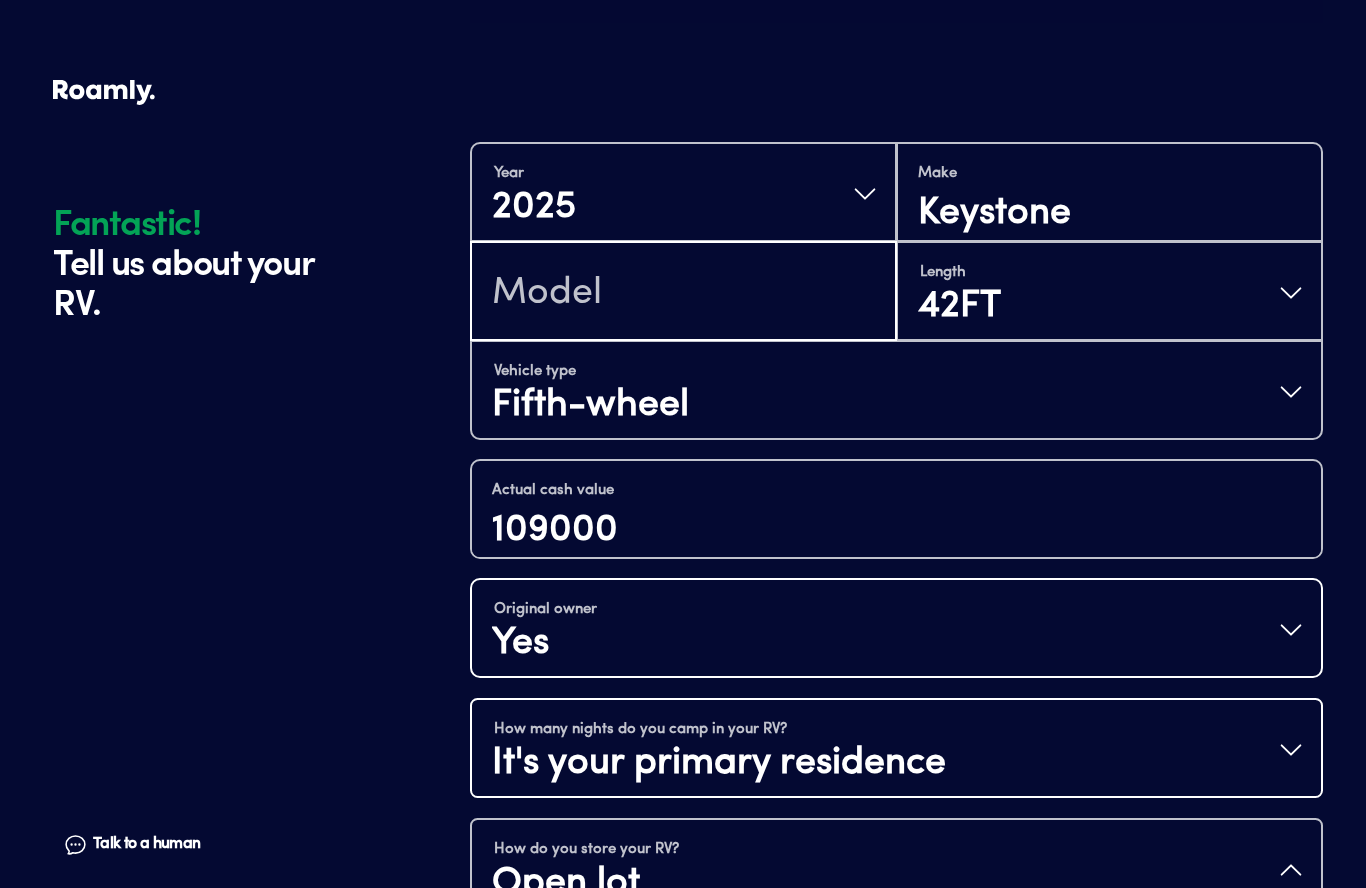 click at bounding box center (683, 293) 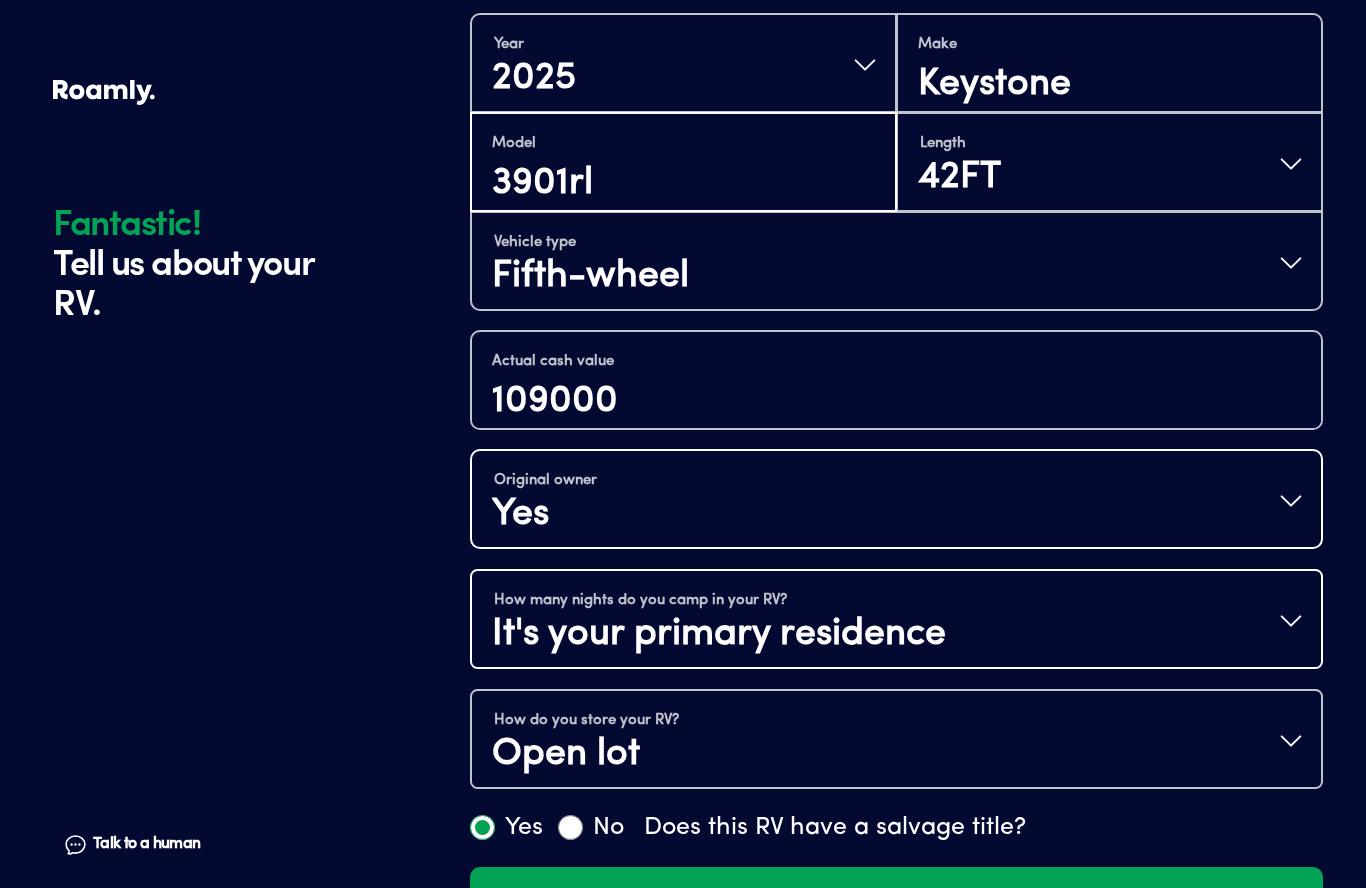 type on "3901rl" 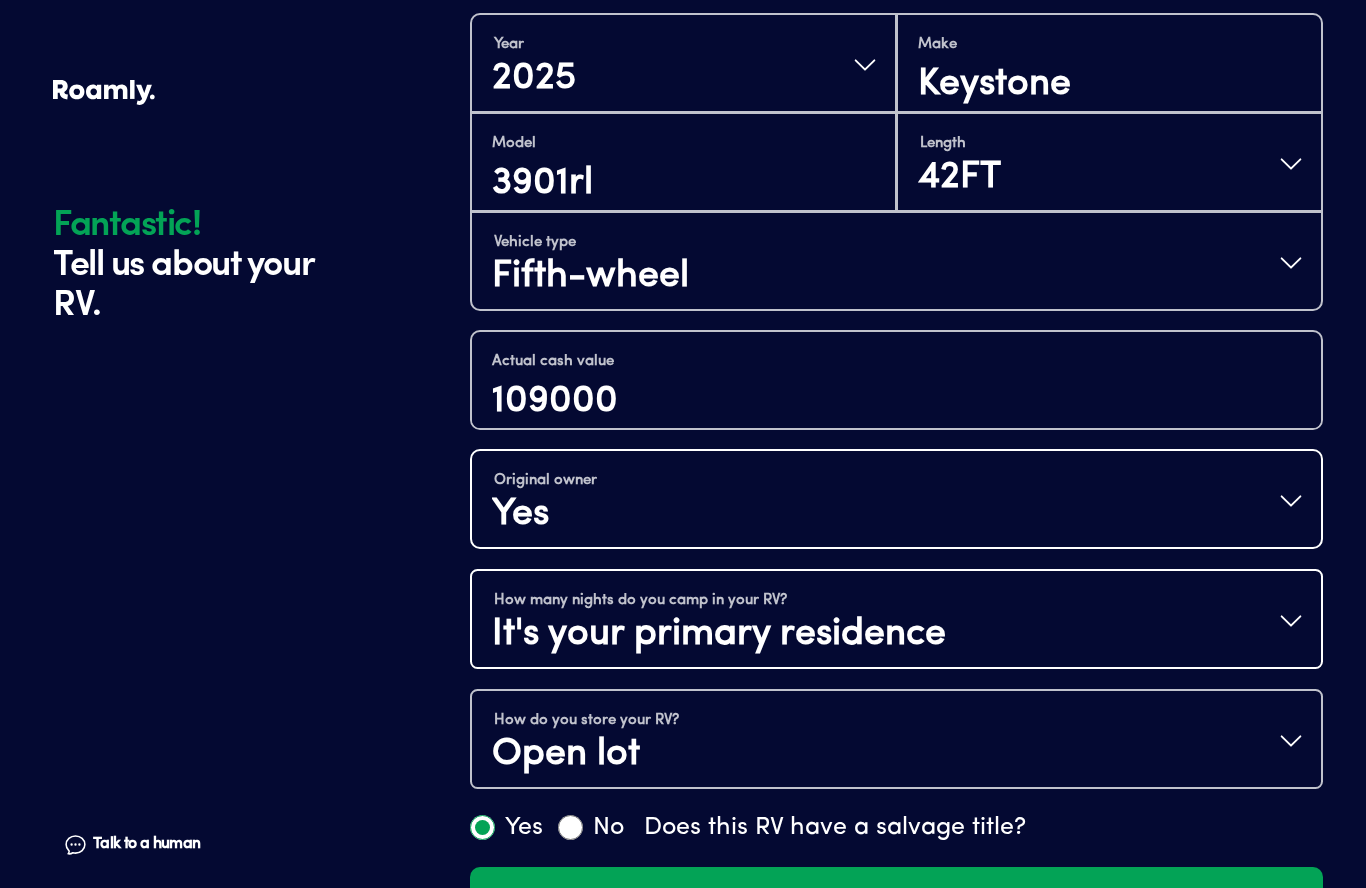 click on "Fantastic! Tell us about your RV. Talk to a human Chat" at bounding box center [256, 231] 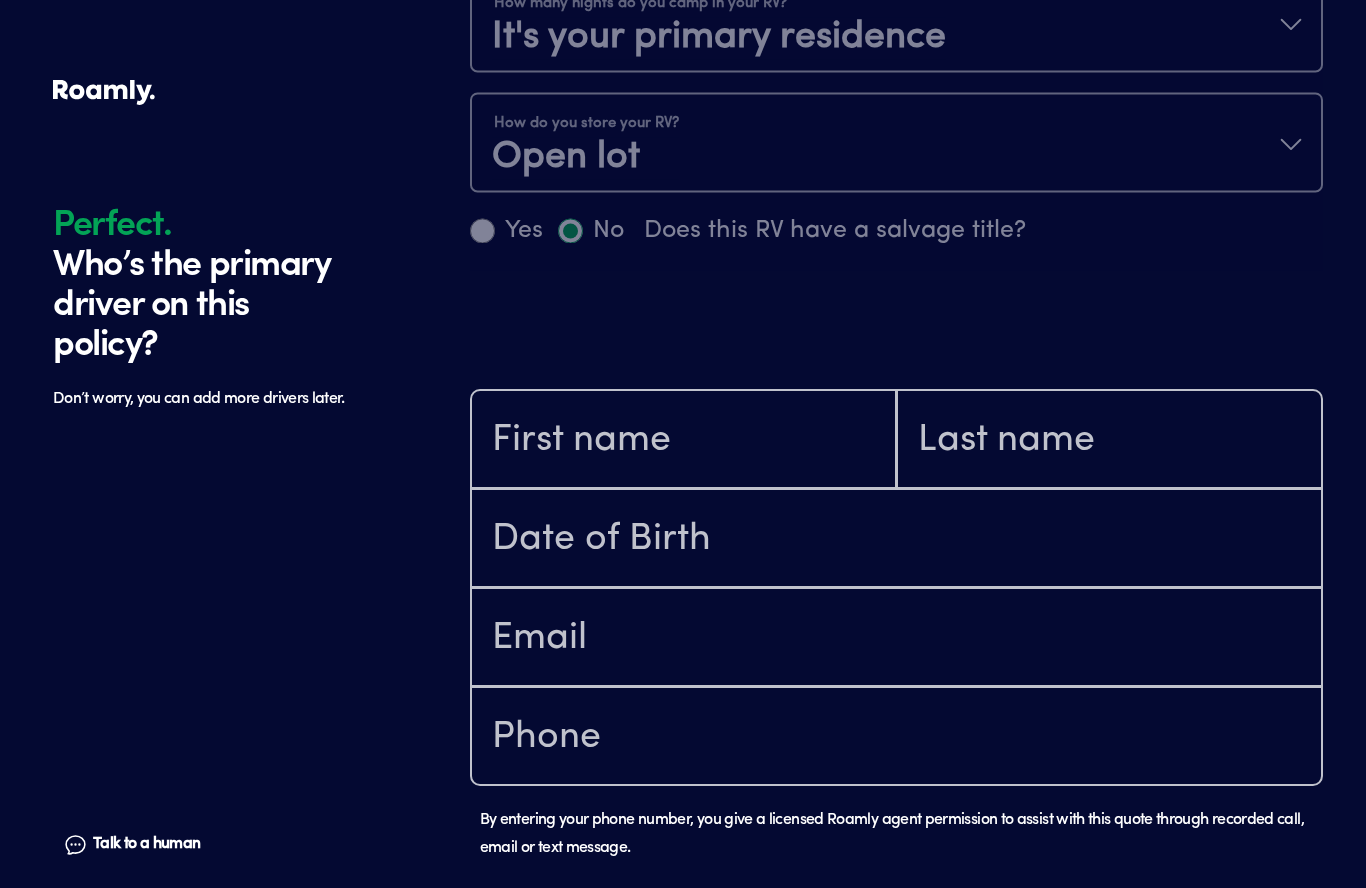 scroll, scrollTop: 1336, scrollLeft: 0, axis: vertical 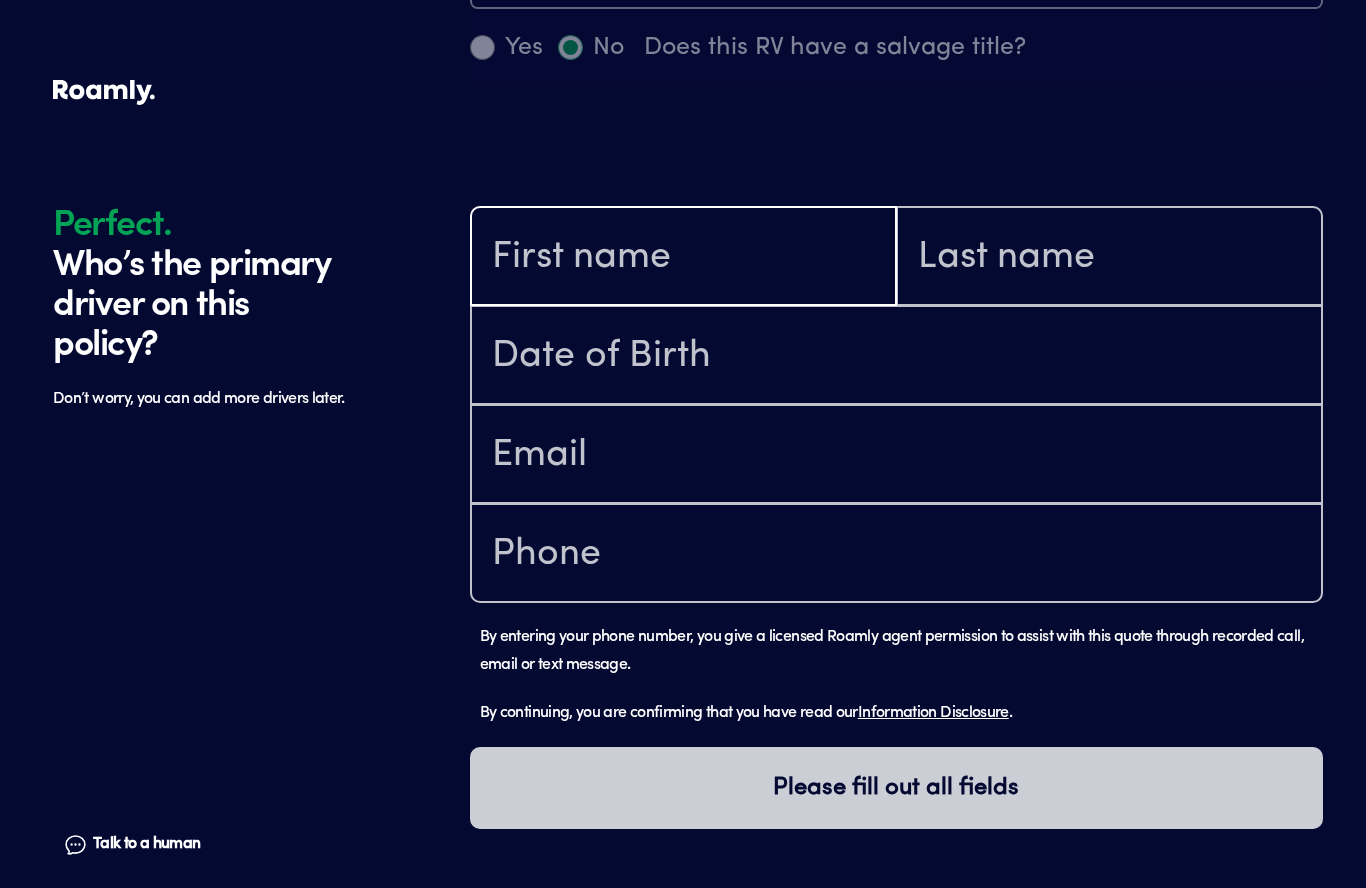 click at bounding box center (683, 258) 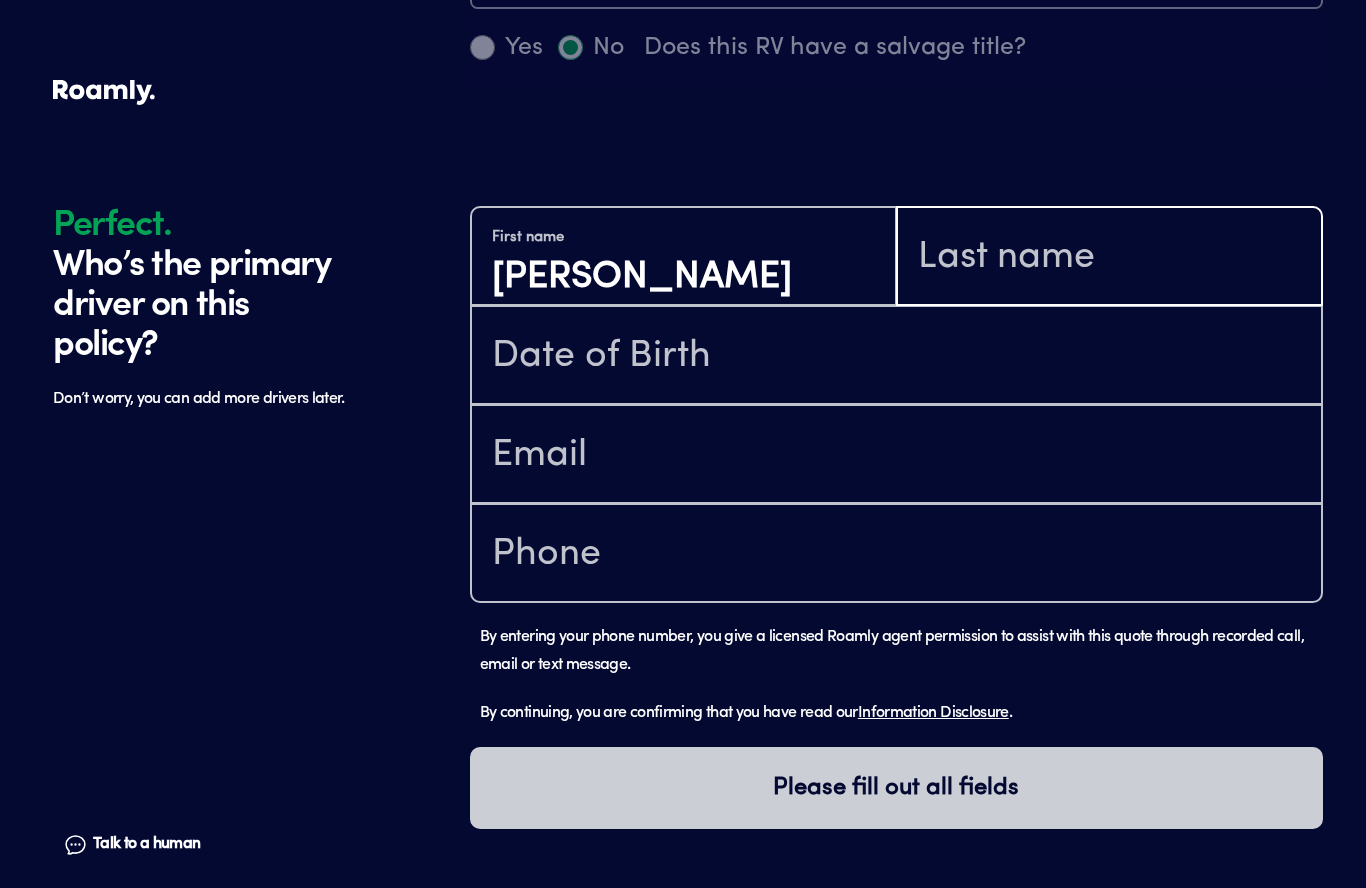 type on "[PERSON_NAME]" 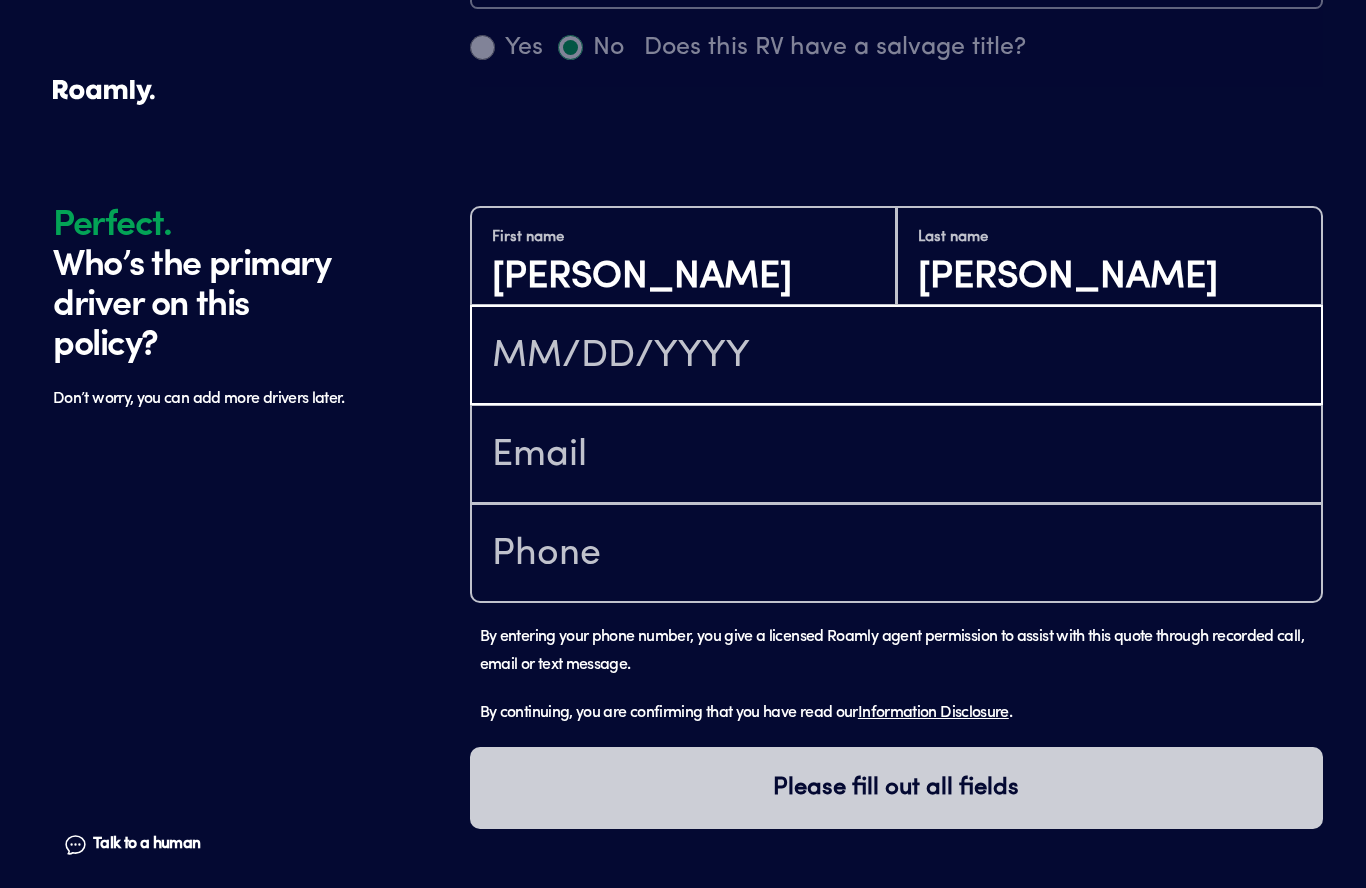 click at bounding box center [896, 357] 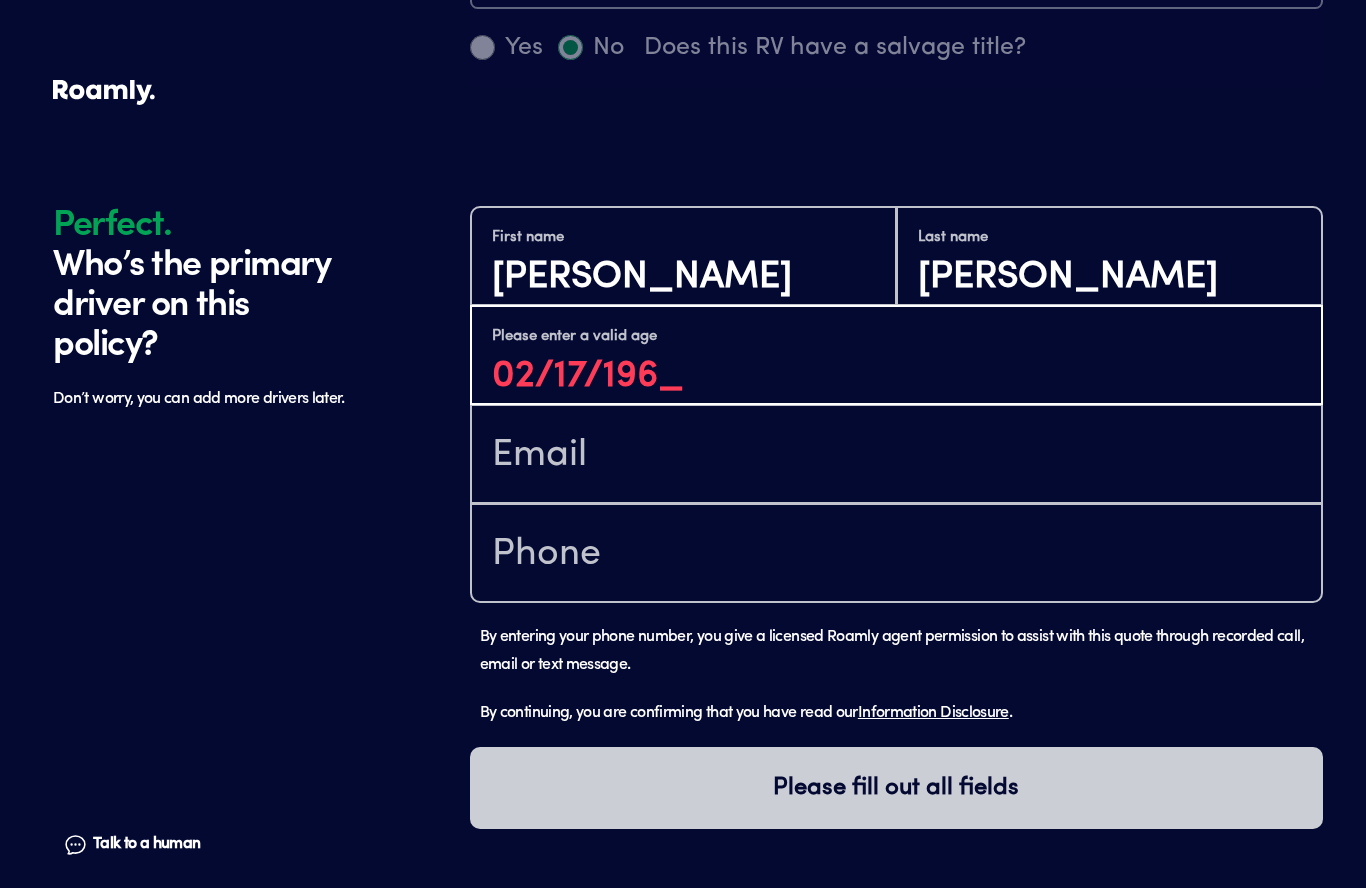 type on "[DATE]" 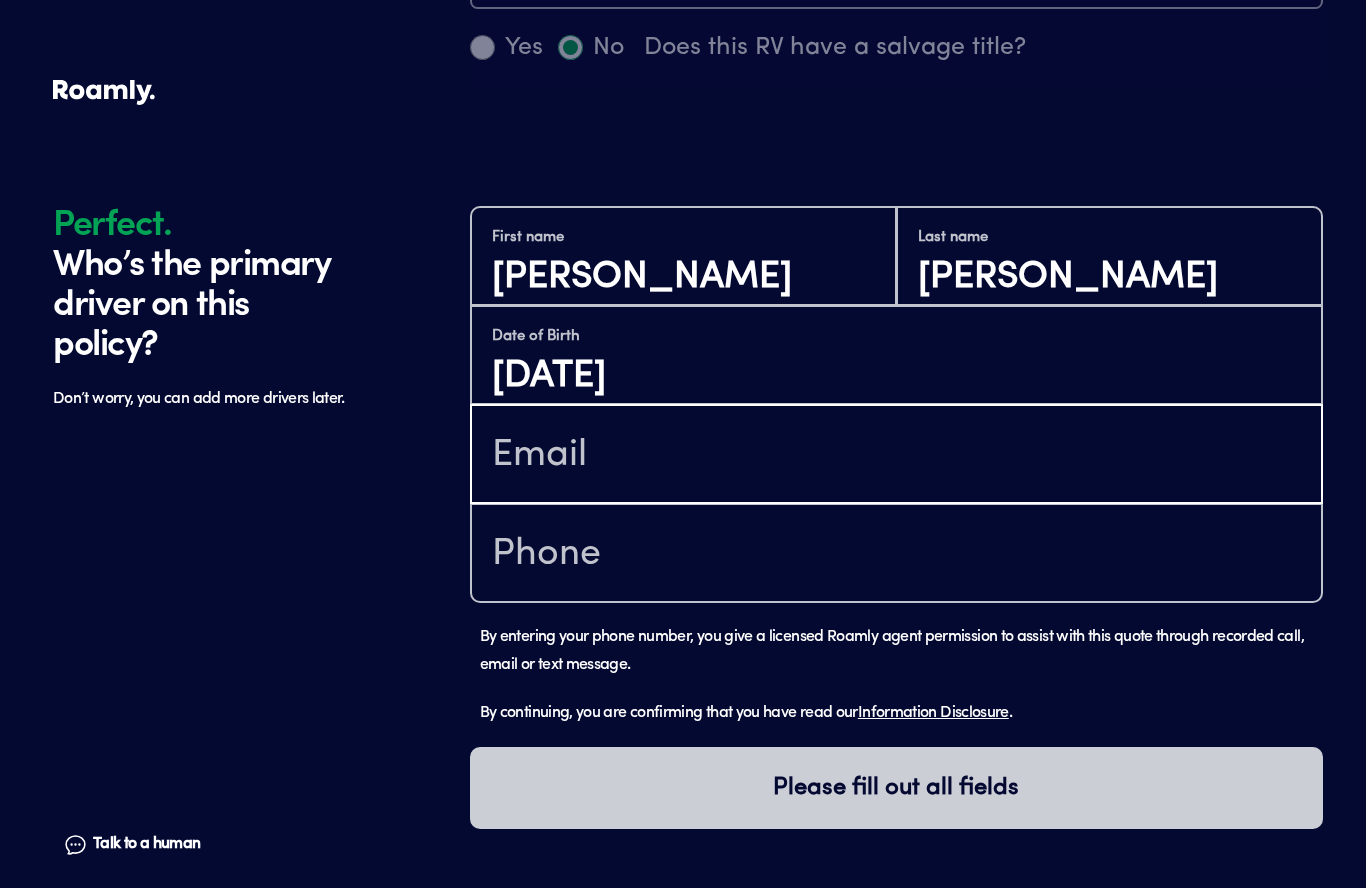 click at bounding box center (896, 456) 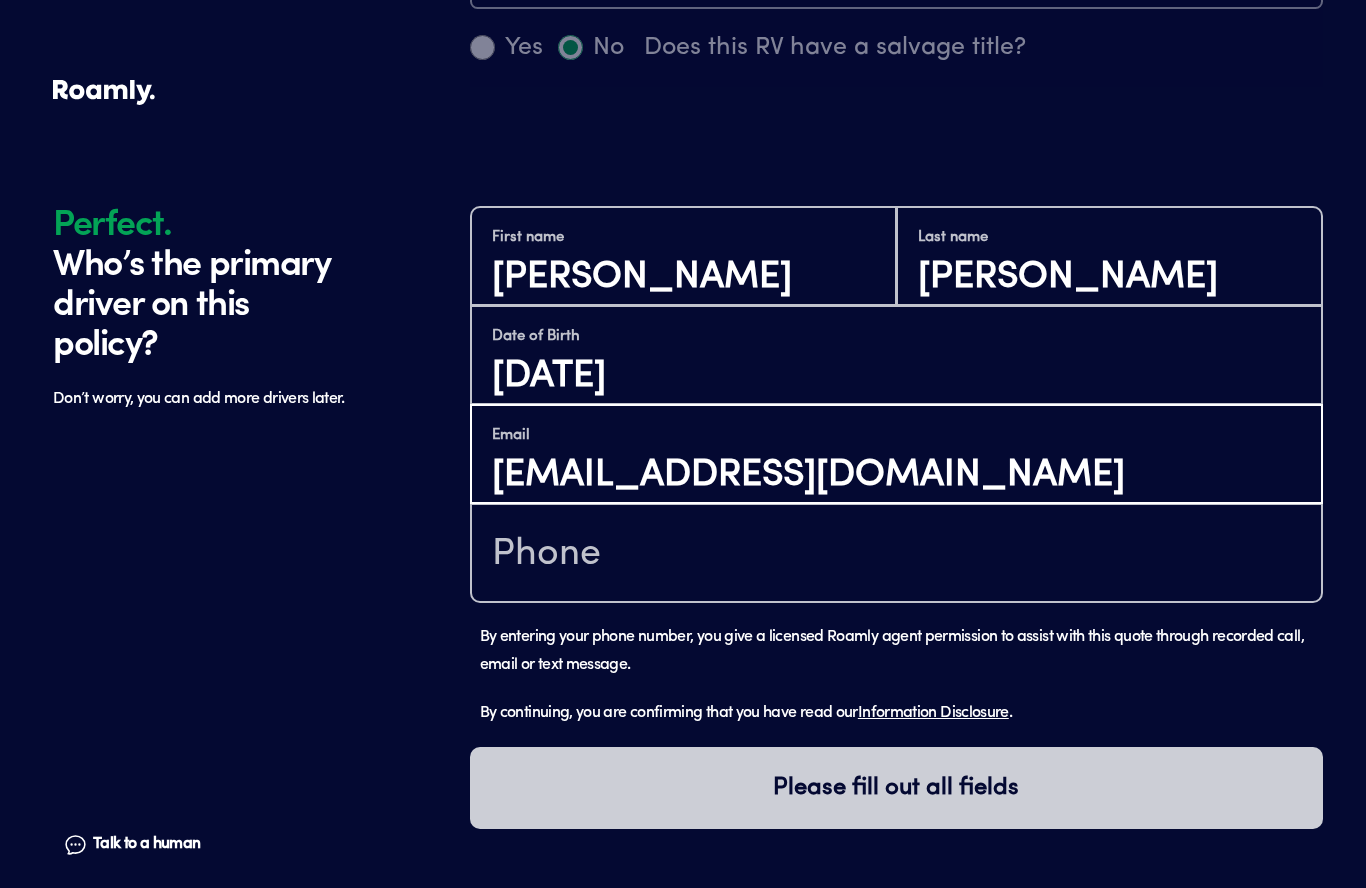 type on "[EMAIL_ADDRESS][DOMAIN_NAME]" 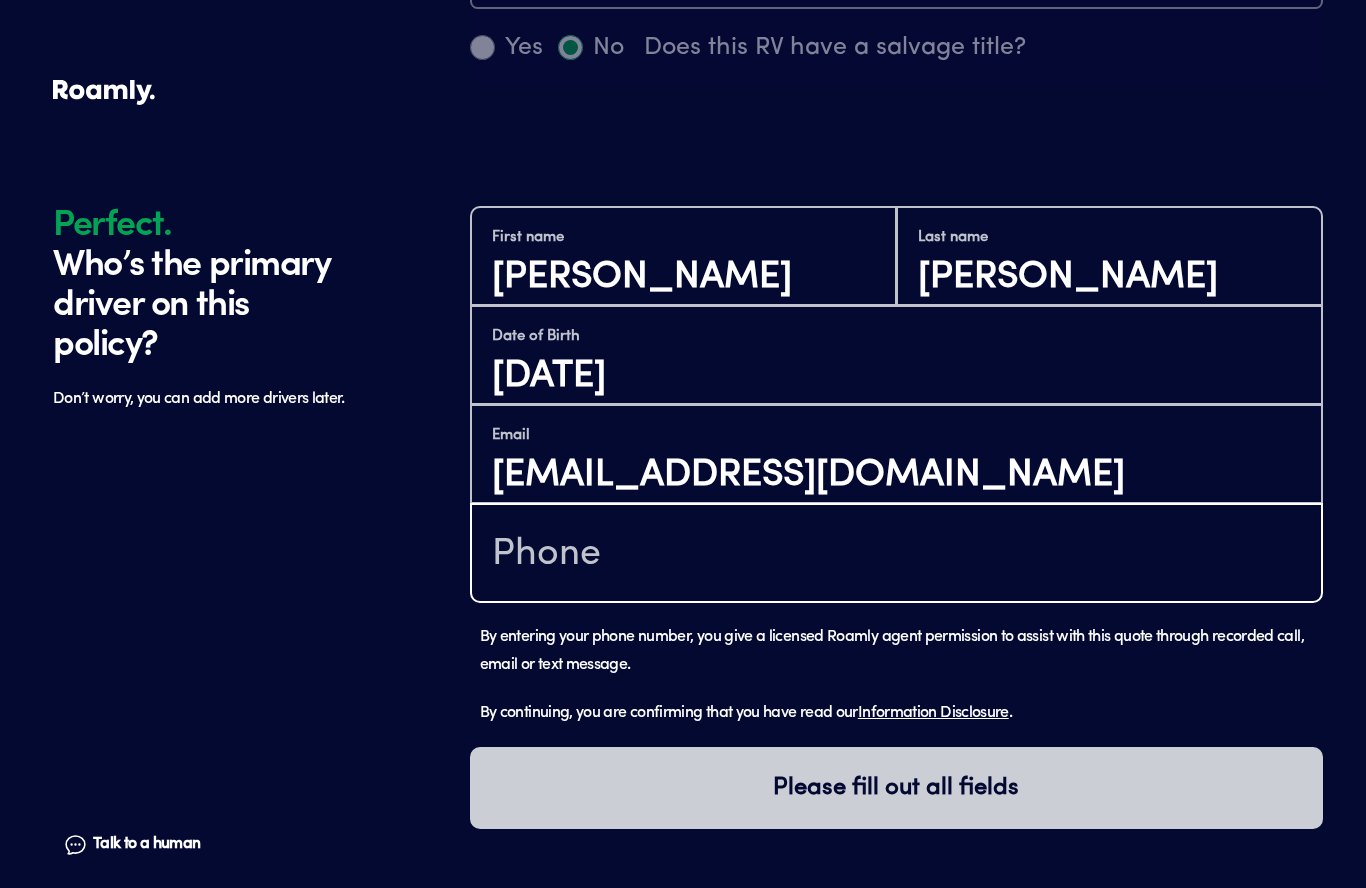 click at bounding box center [896, 555] 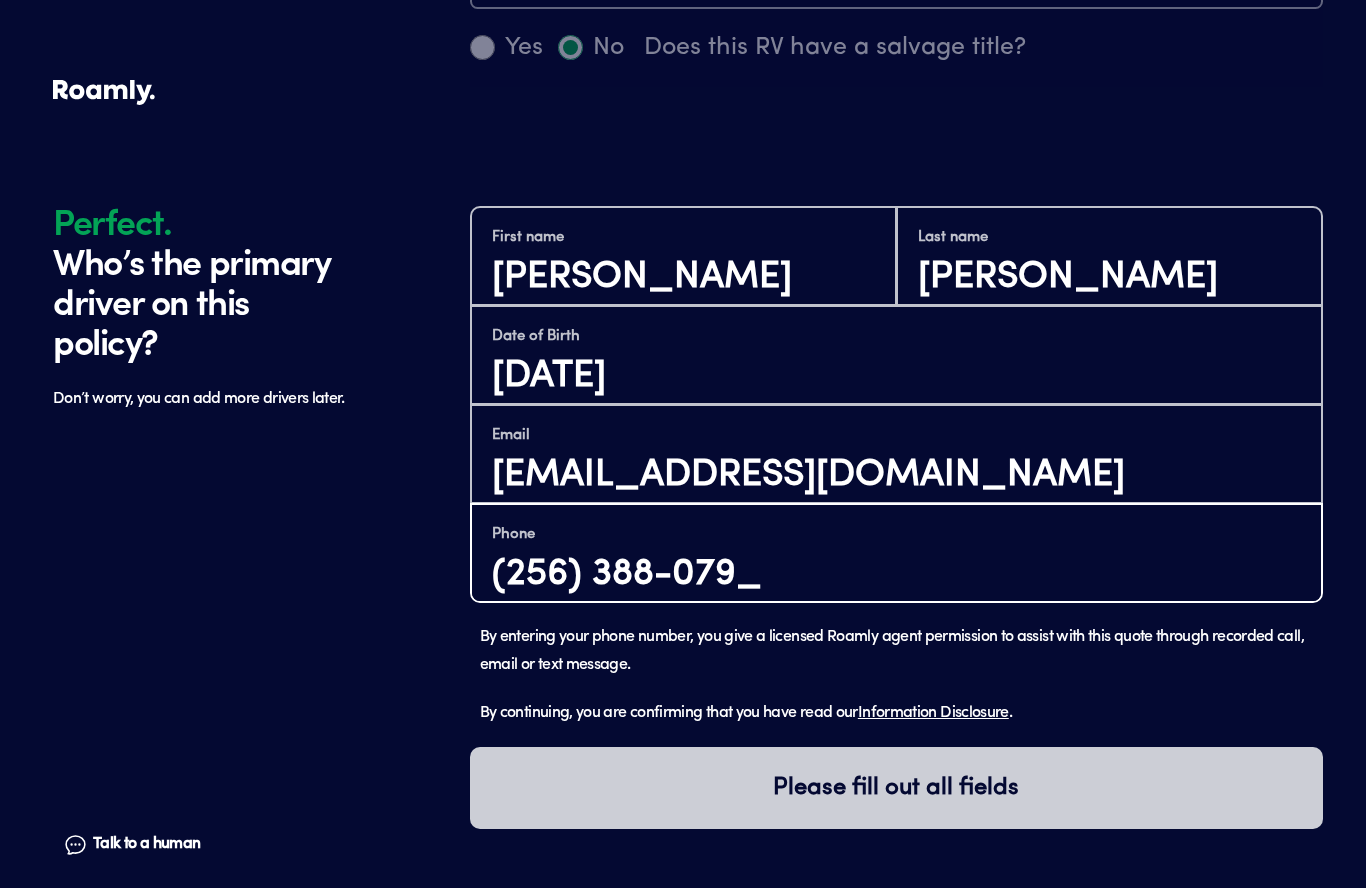 type on "[PHONE_NUMBER]" 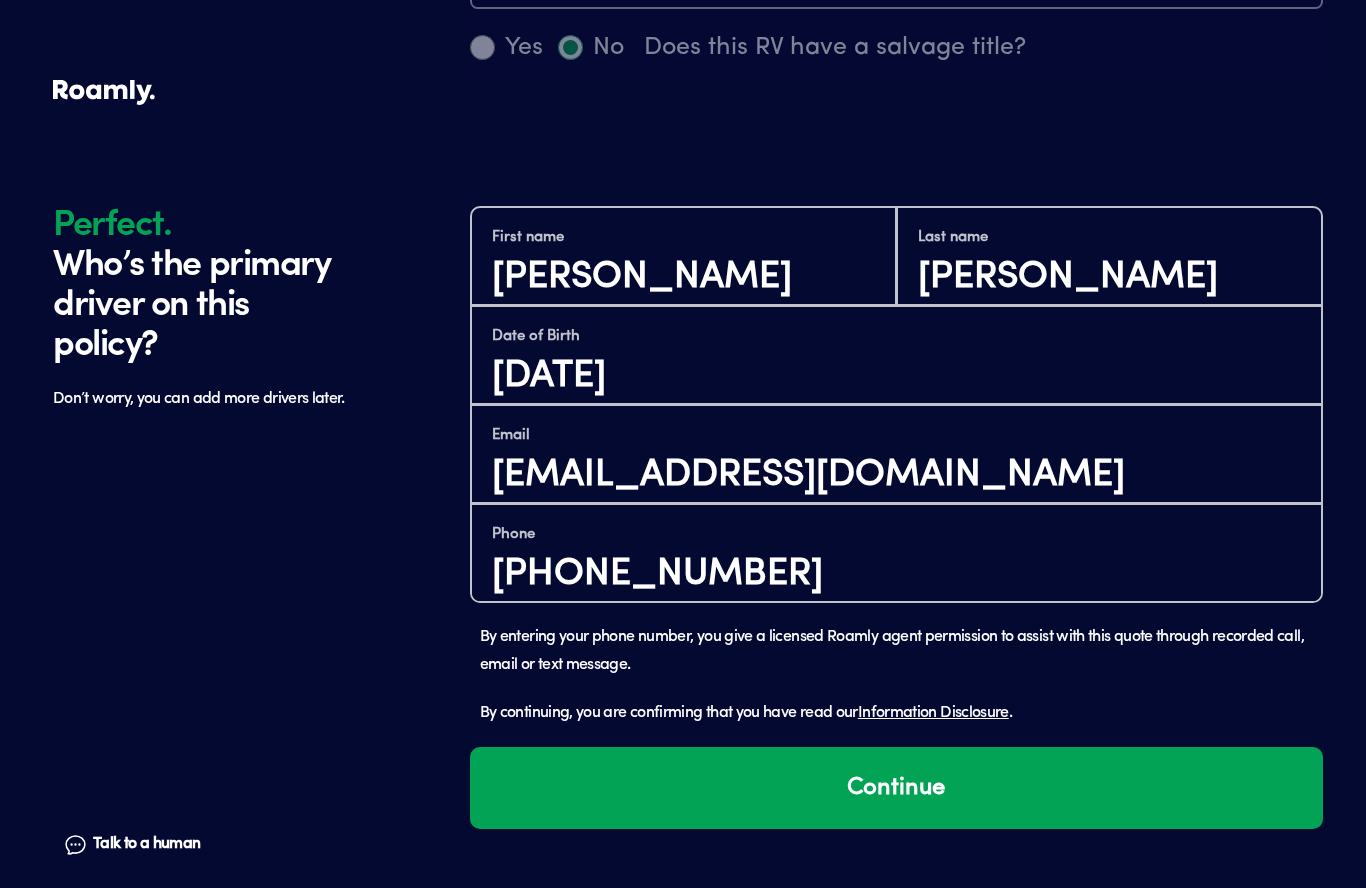 click on "Continue" at bounding box center (896, 788) 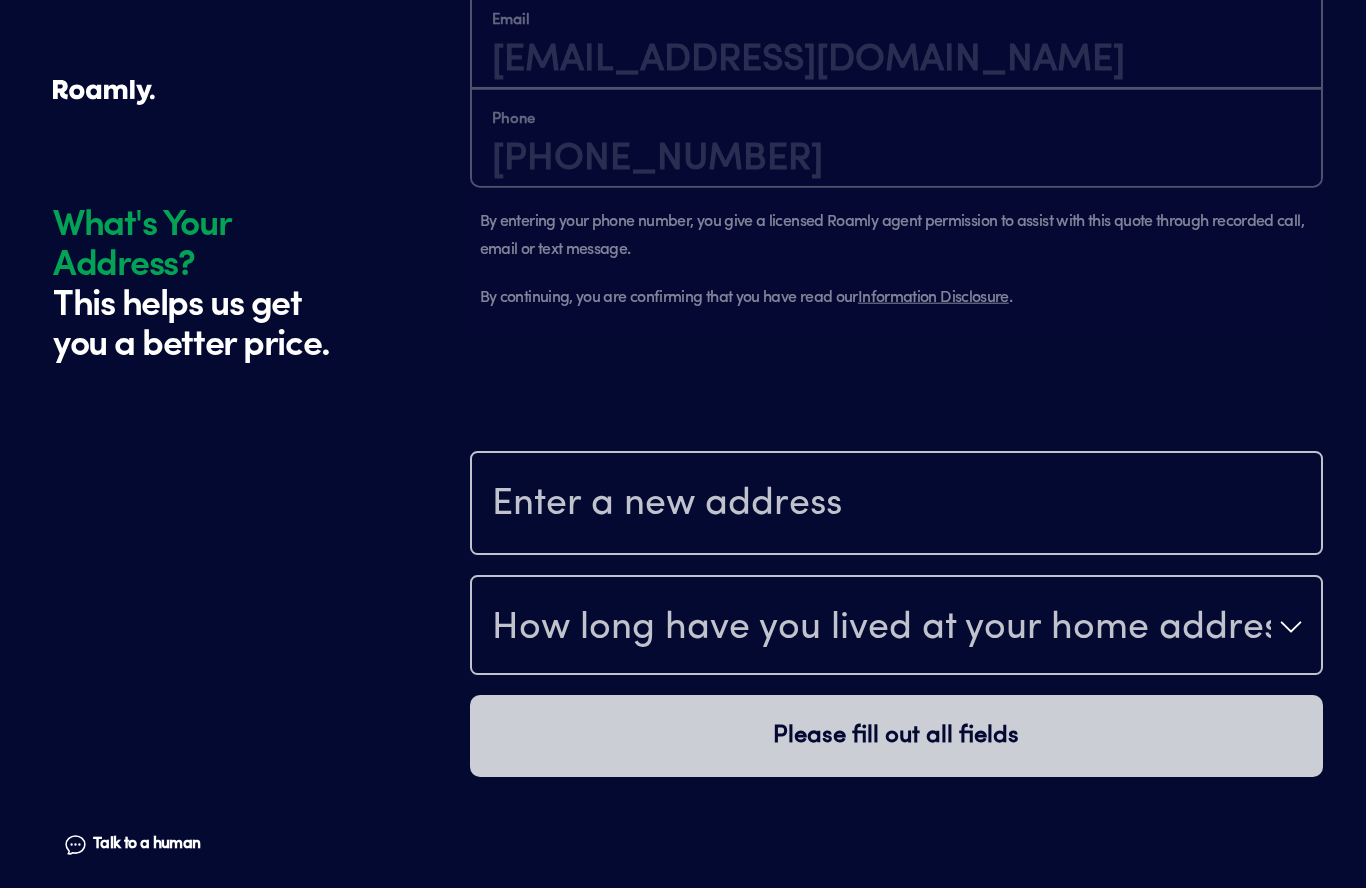 scroll, scrollTop: 2036, scrollLeft: 0, axis: vertical 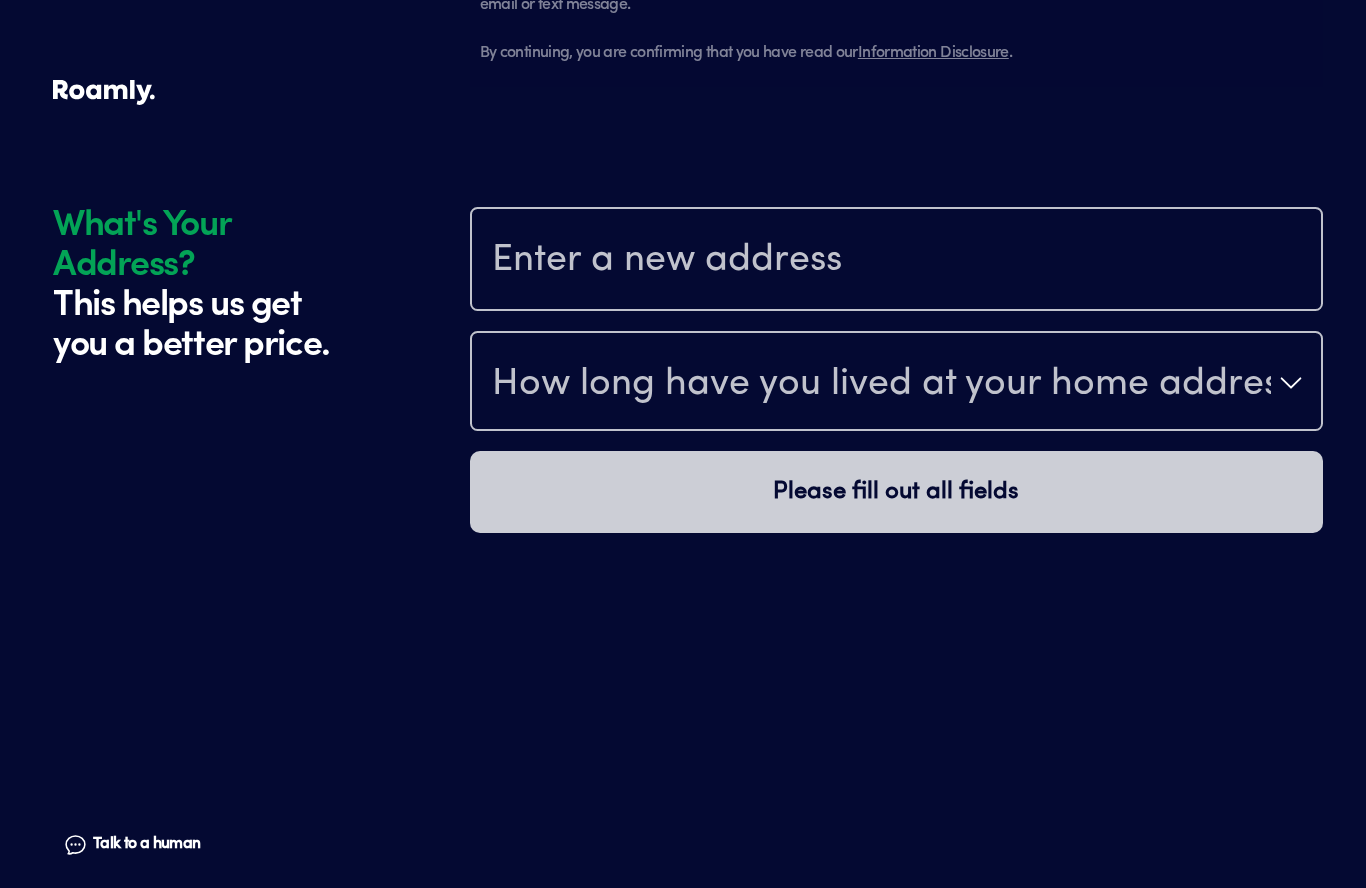 click at bounding box center [896, 261] 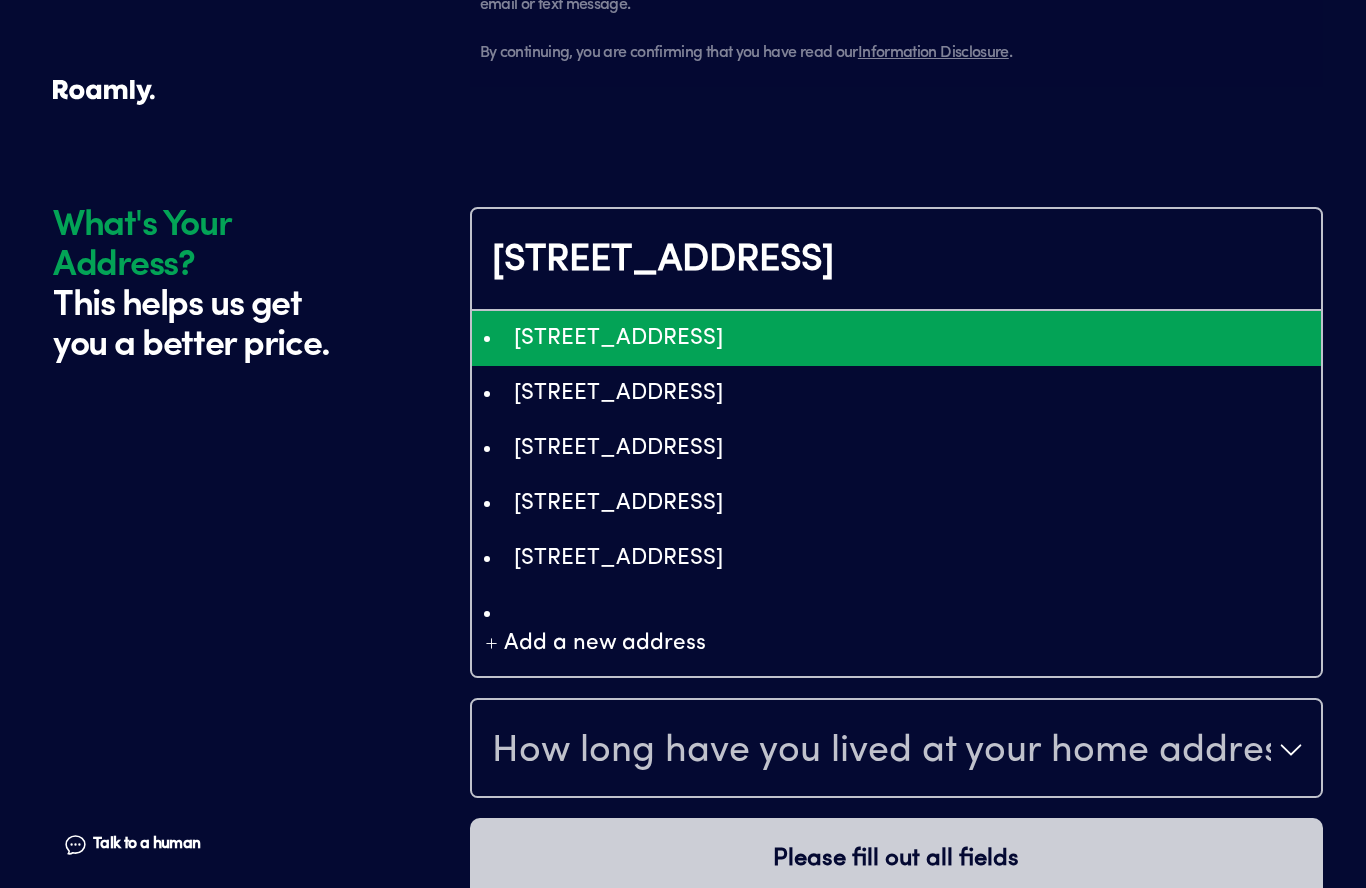 type on "ChIJRUF-LqQjiogRZCFQXttcnrk" 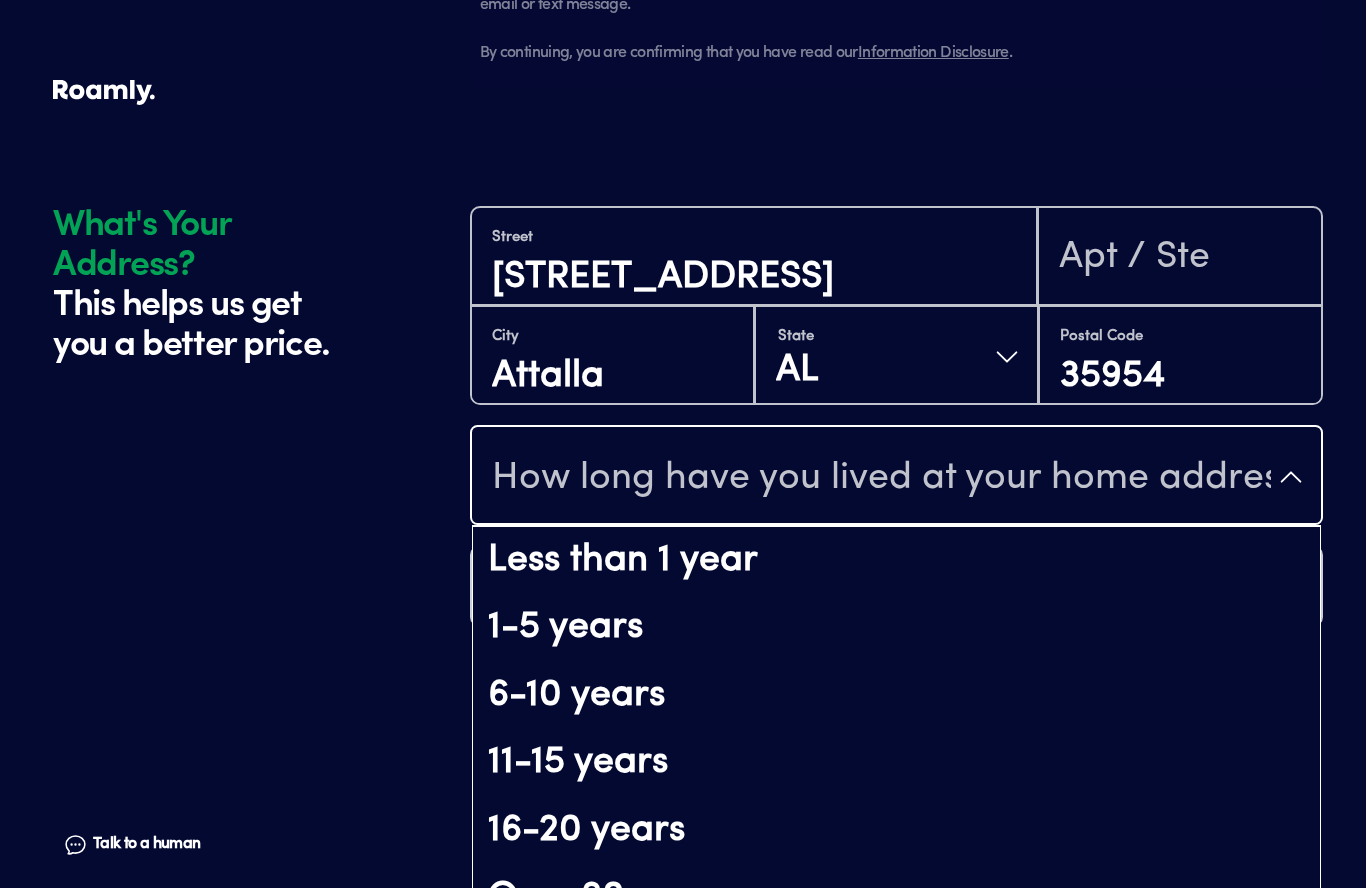 click on "Less than 1 year" at bounding box center [896, 561] 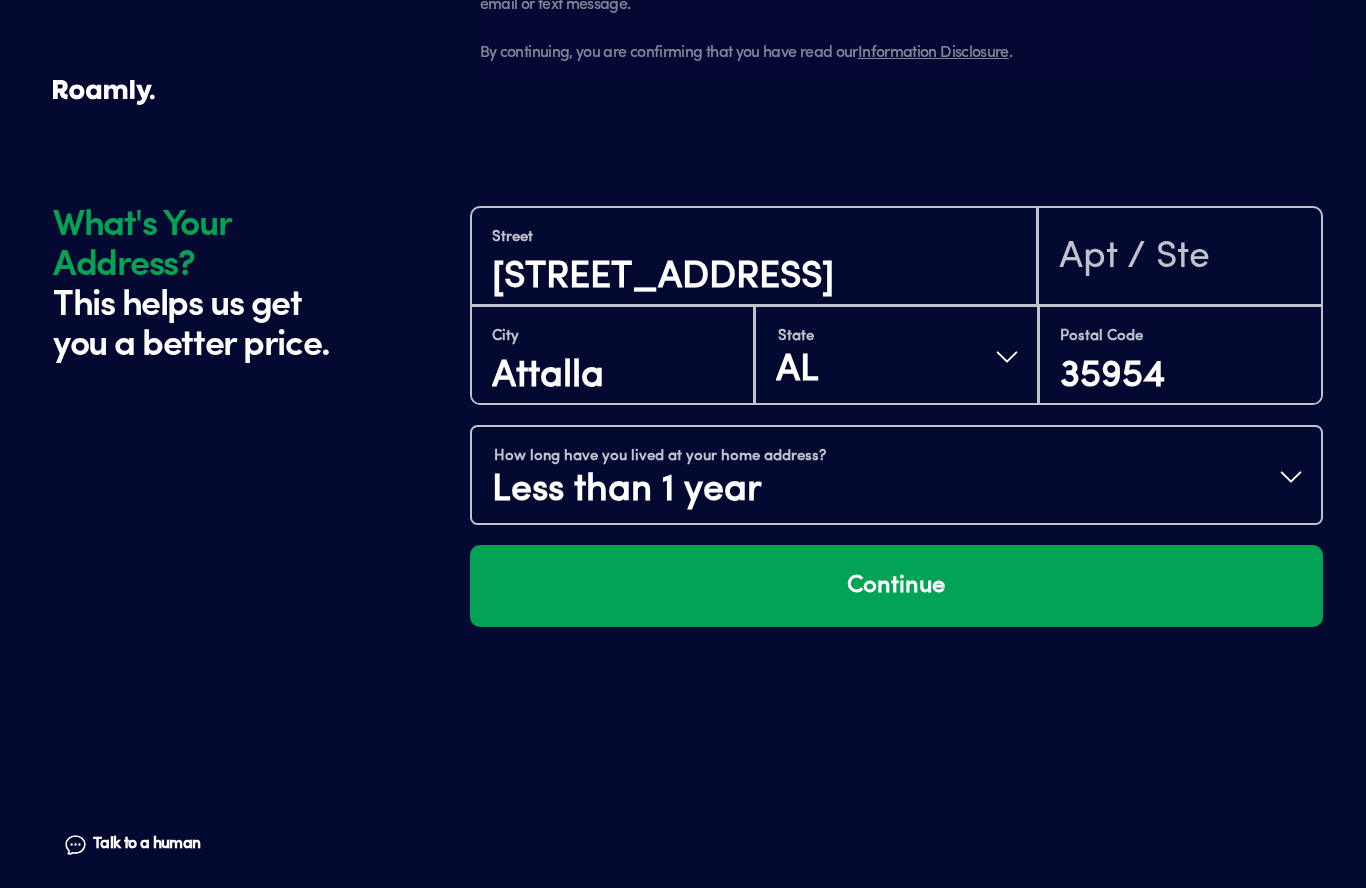 click on "Continue" at bounding box center (896, 586) 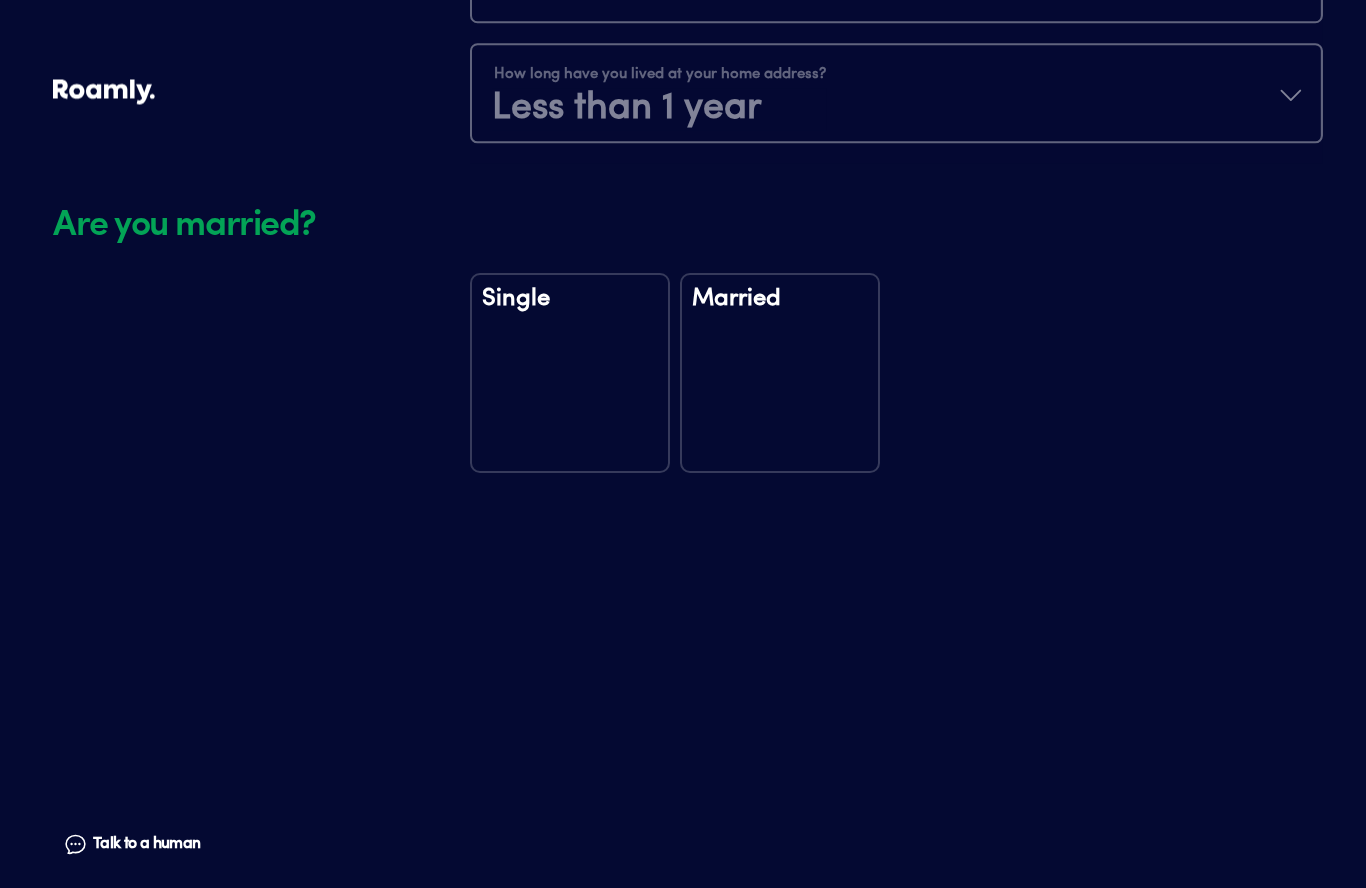 scroll, scrollTop: 2507, scrollLeft: 0, axis: vertical 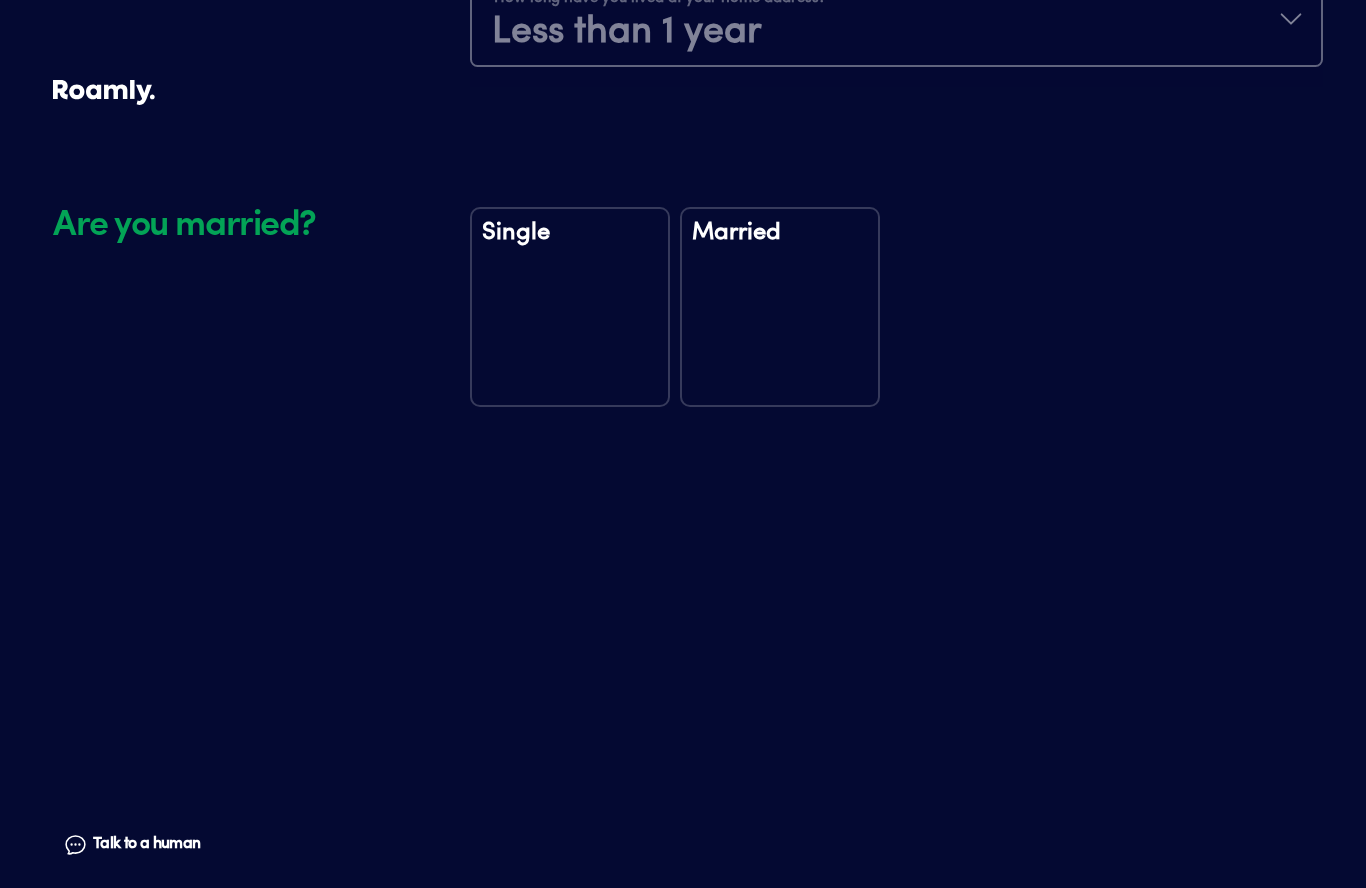 click on "Married" at bounding box center (780, 307) 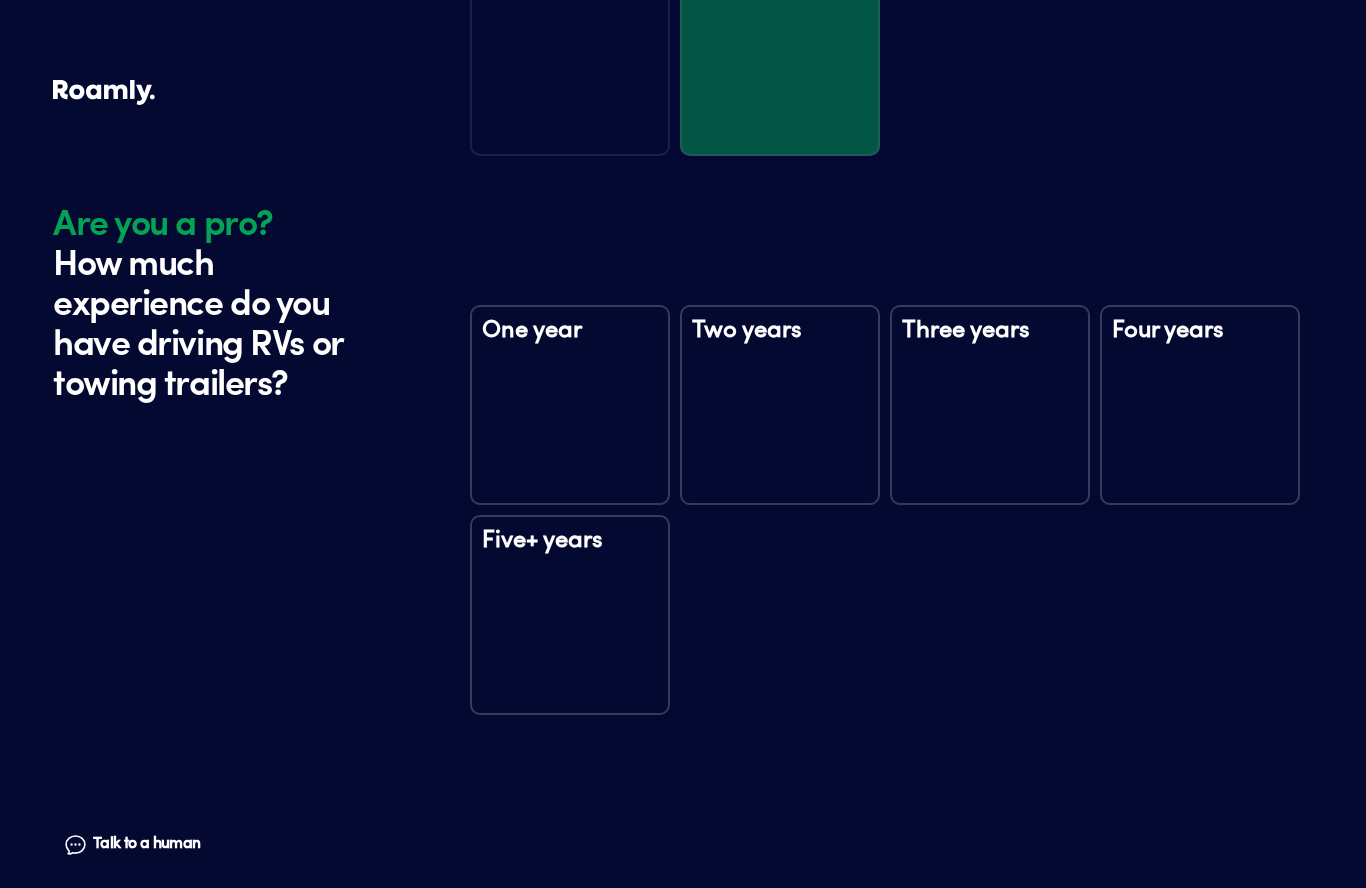 scroll, scrollTop: 2897, scrollLeft: 0, axis: vertical 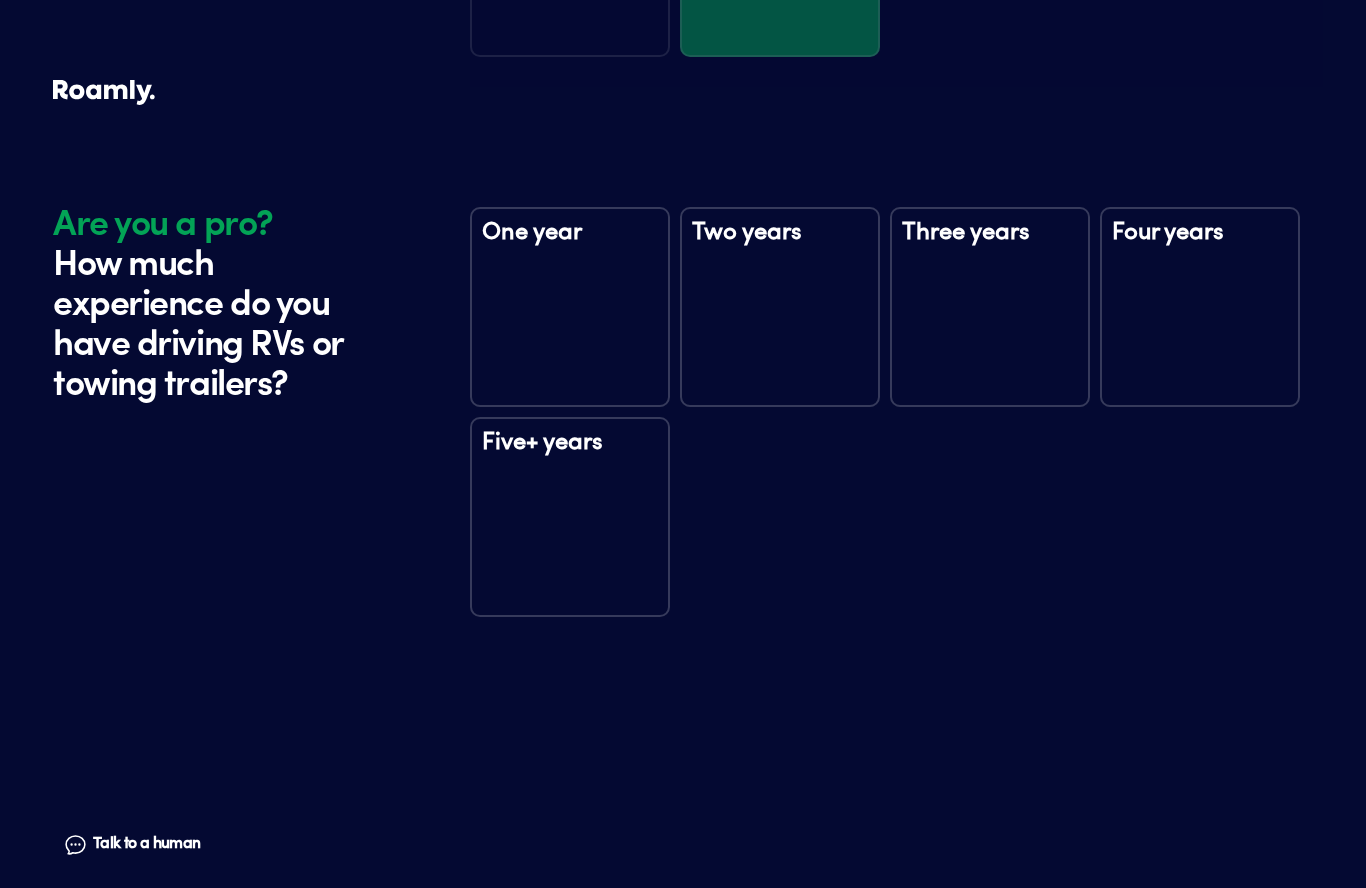 click on "Five+ years" at bounding box center (570, 517) 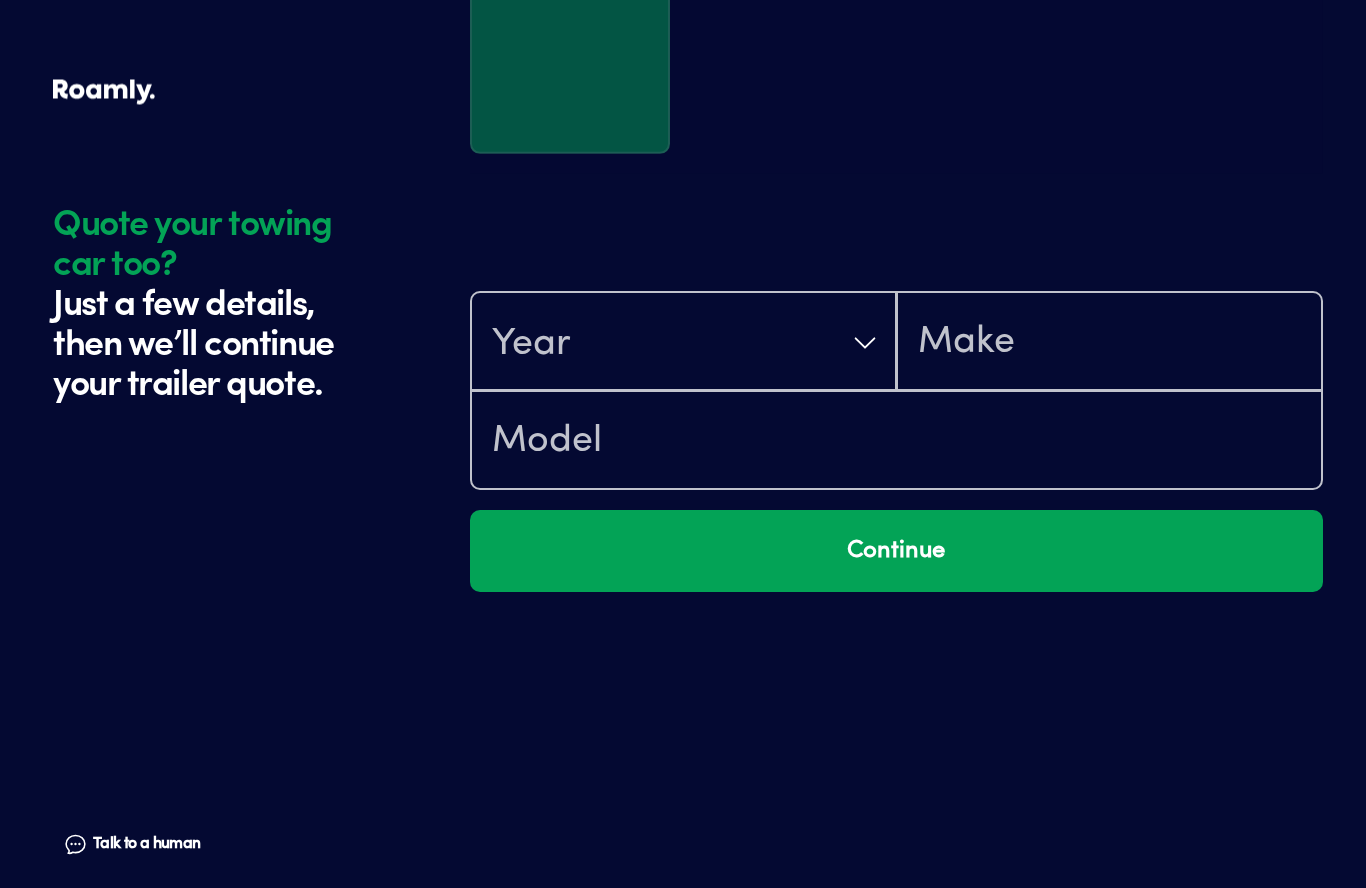 scroll, scrollTop: 3487, scrollLeft: 0, axis: vertical 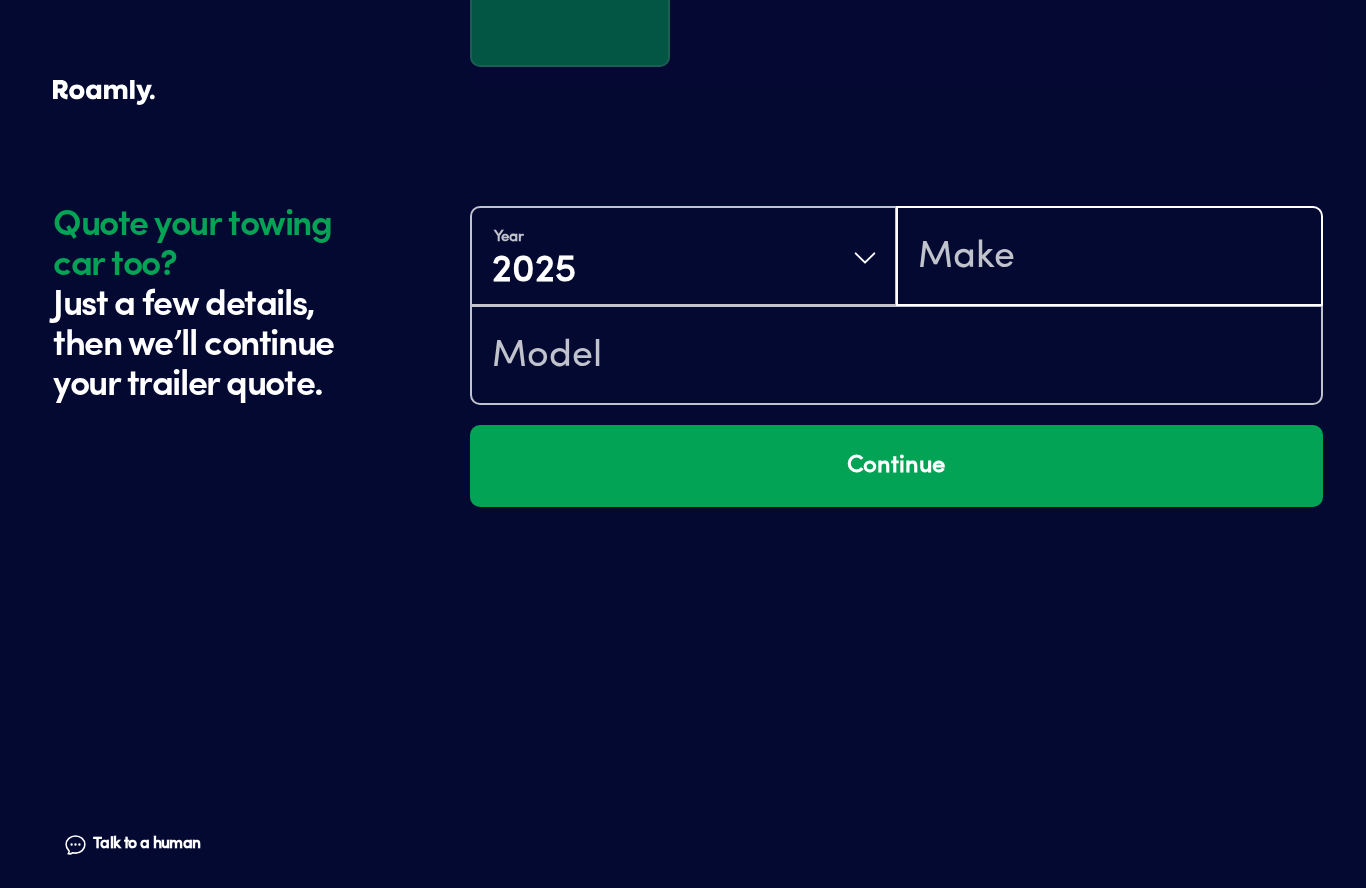 click at bounding box center [1109, 258] 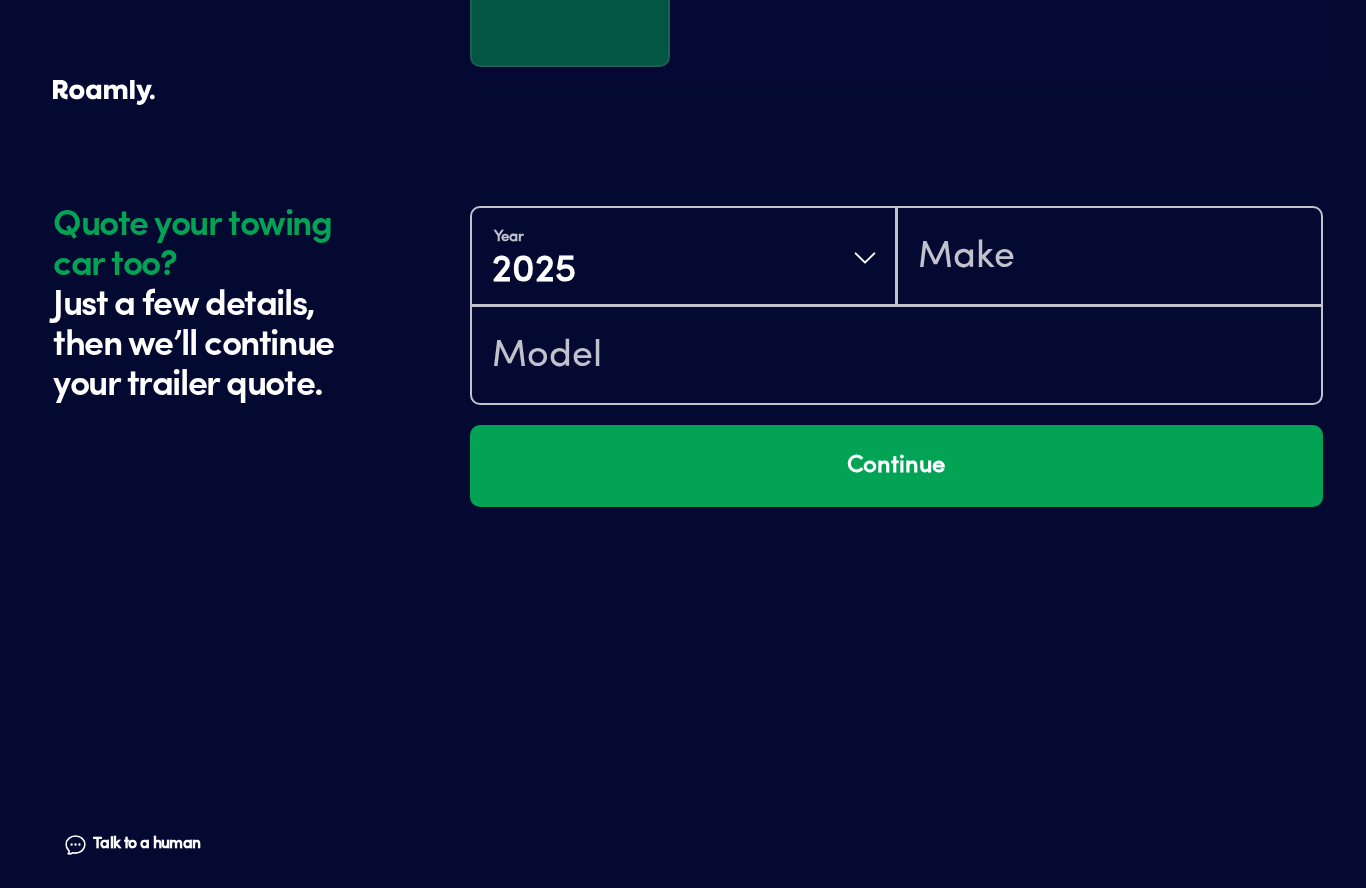 click on "Year [DATE] Continue" at bounding box center [896, 578] 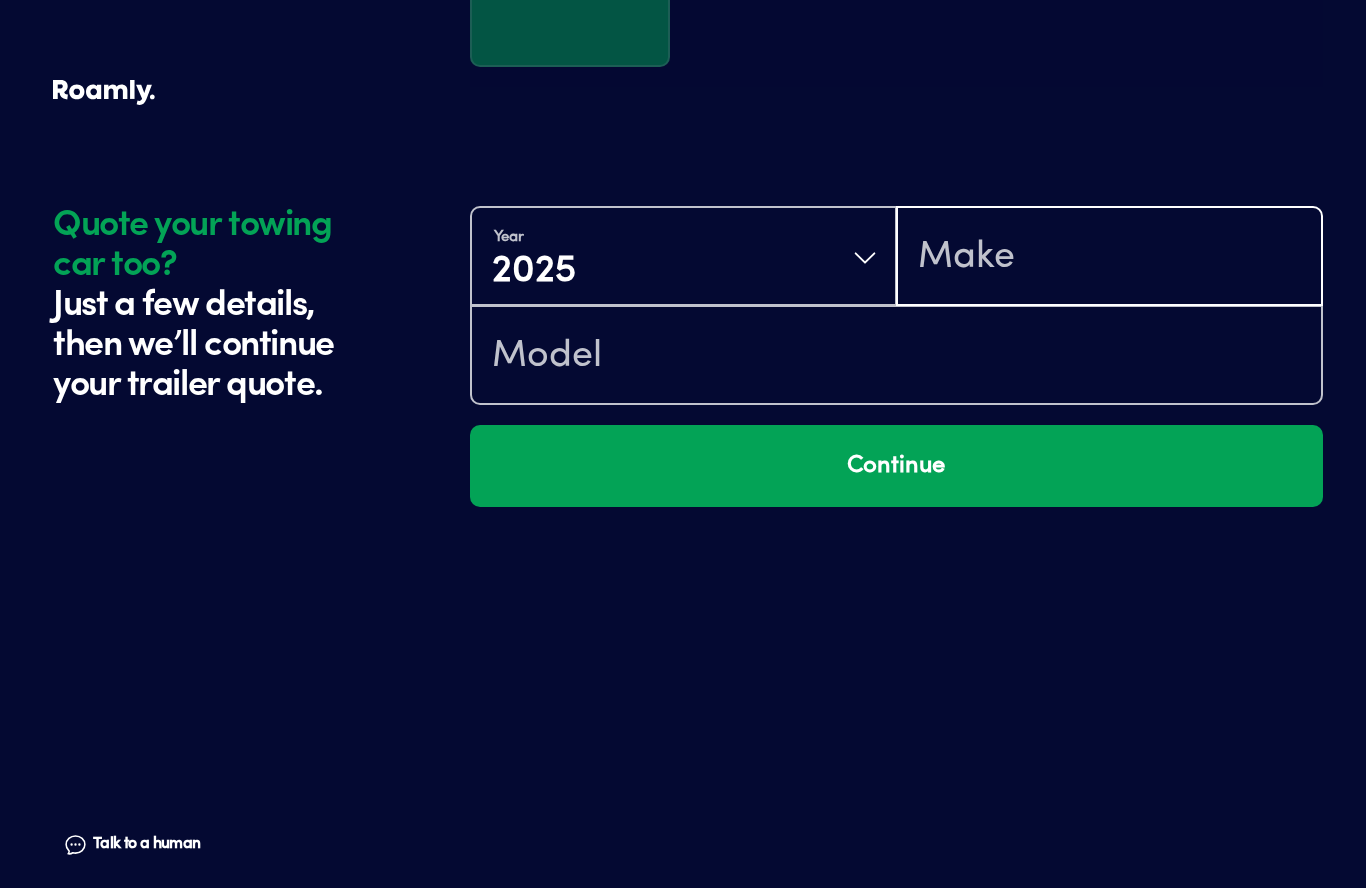 click at bounding box center [1109, 258] 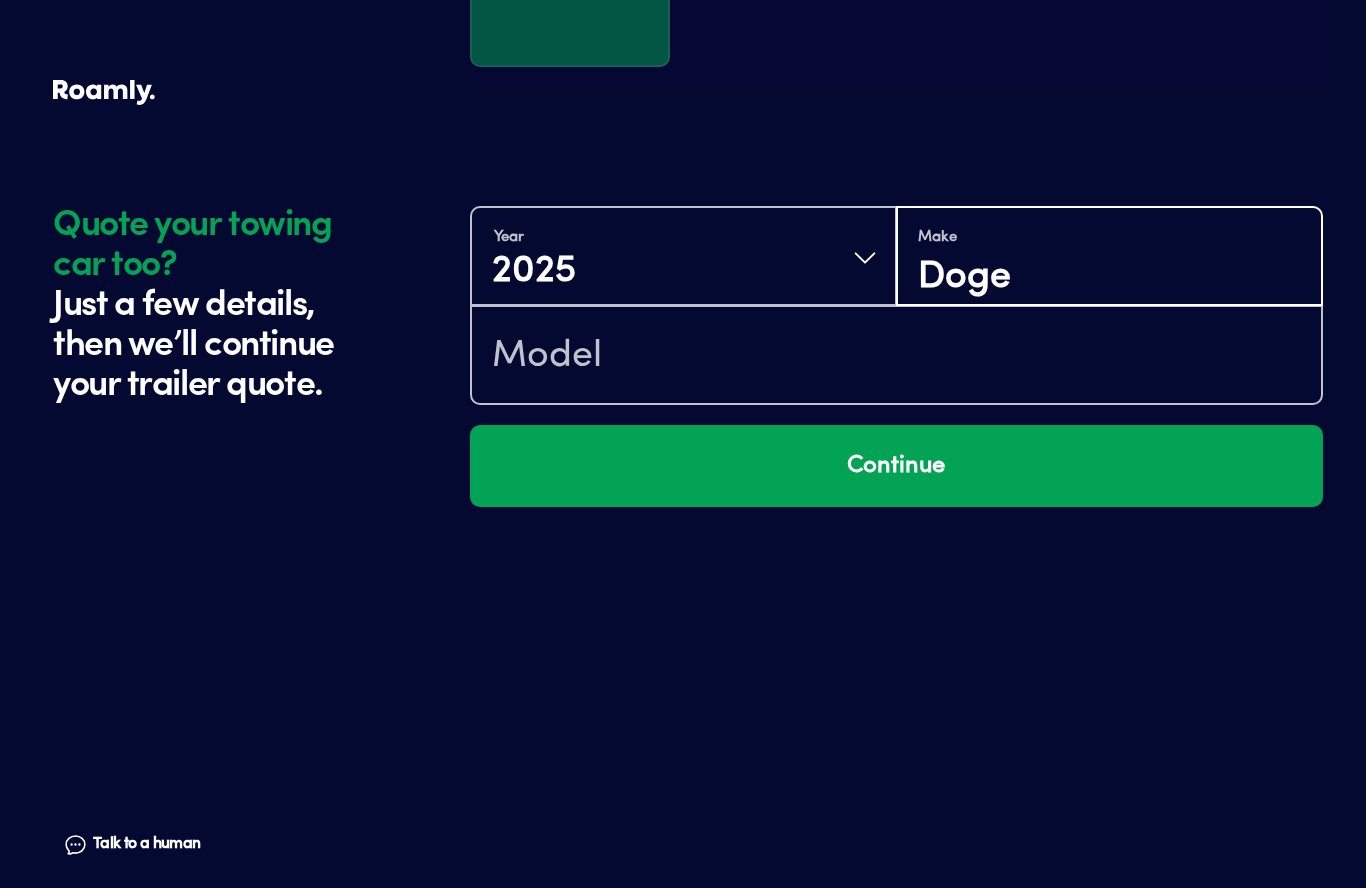 type on "Doge" 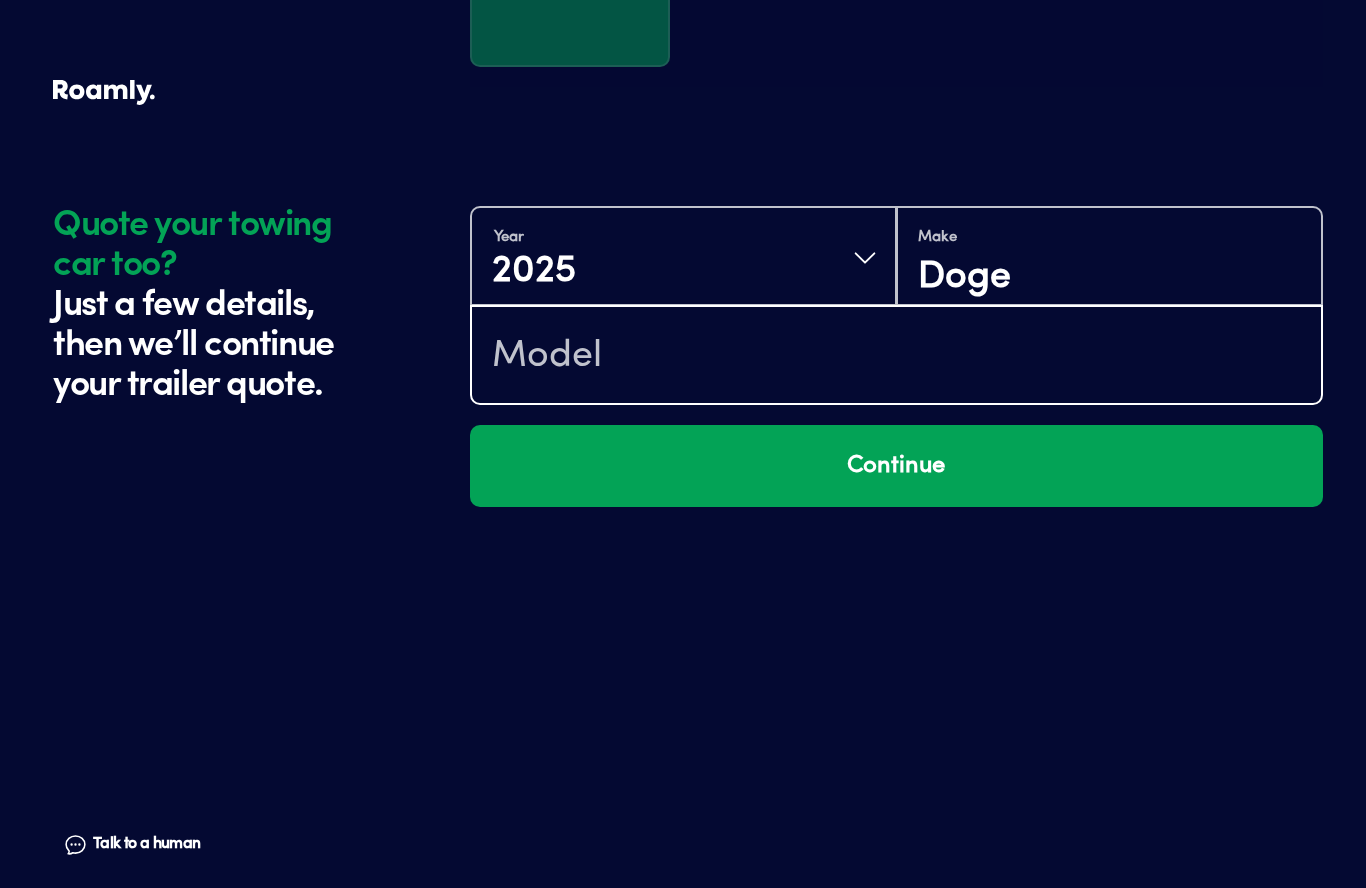click at bounding box center [896, 357] 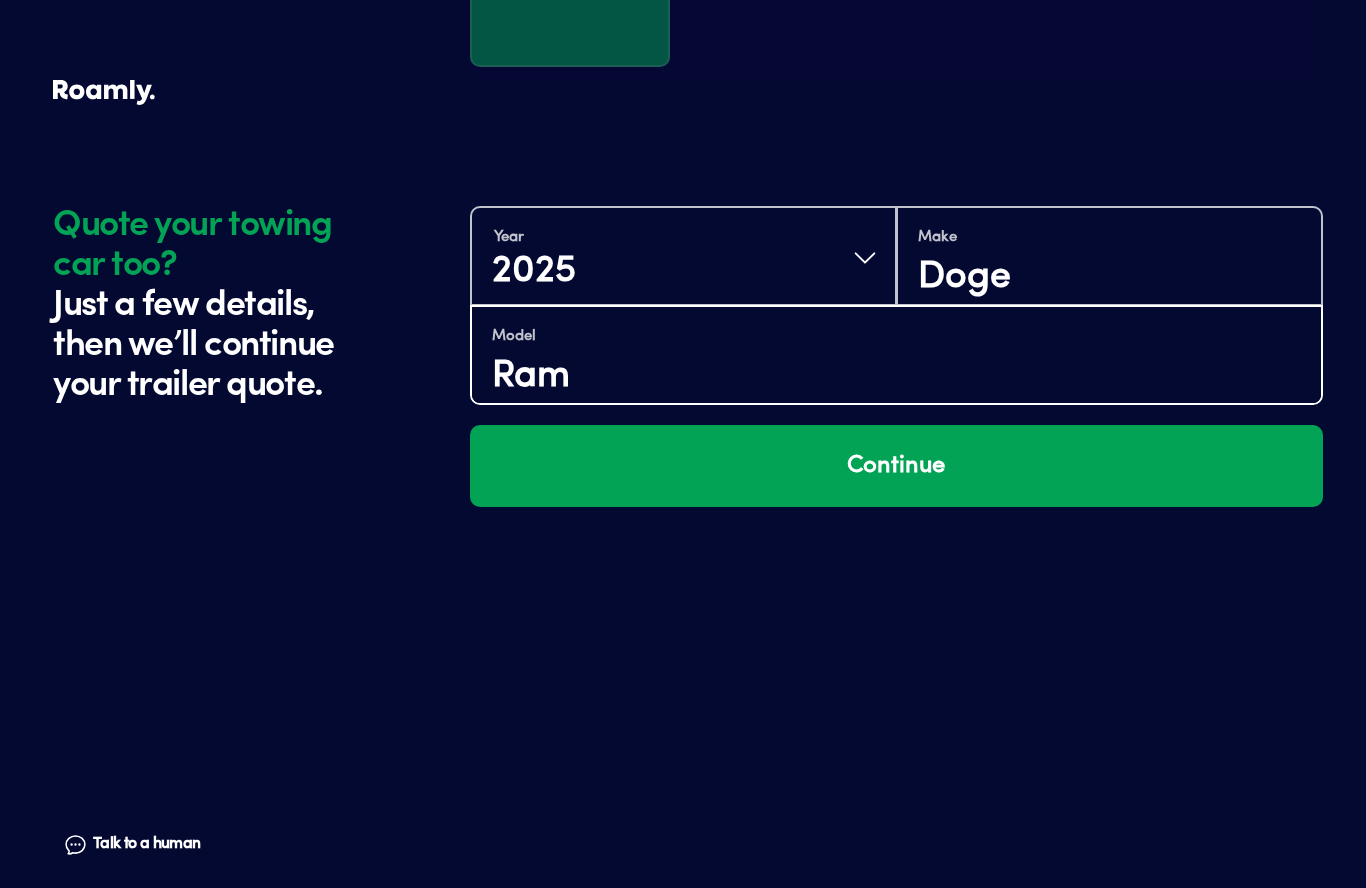 type on "Ram" 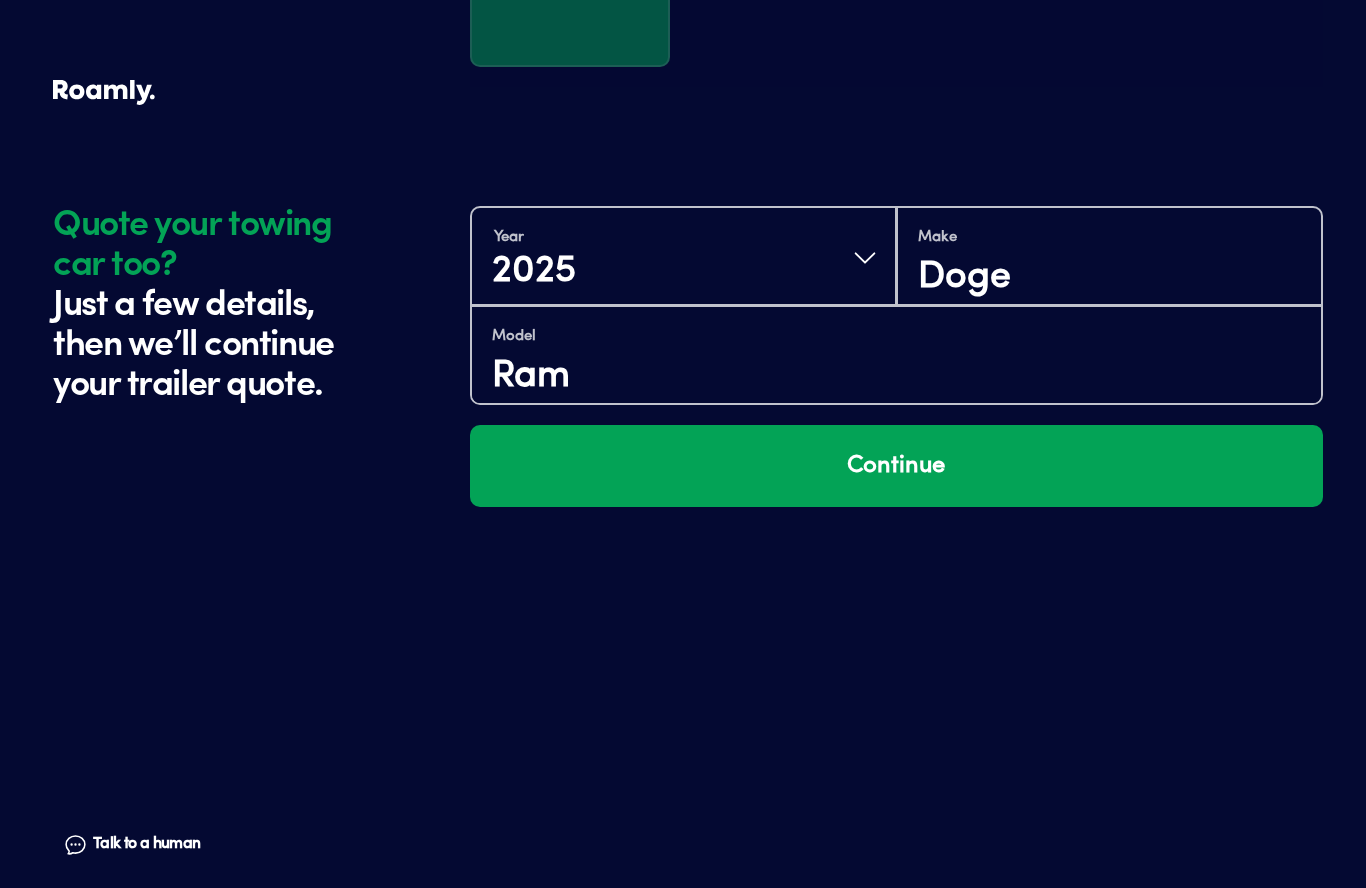 click on "Continue" at bounding box center [896, 466] 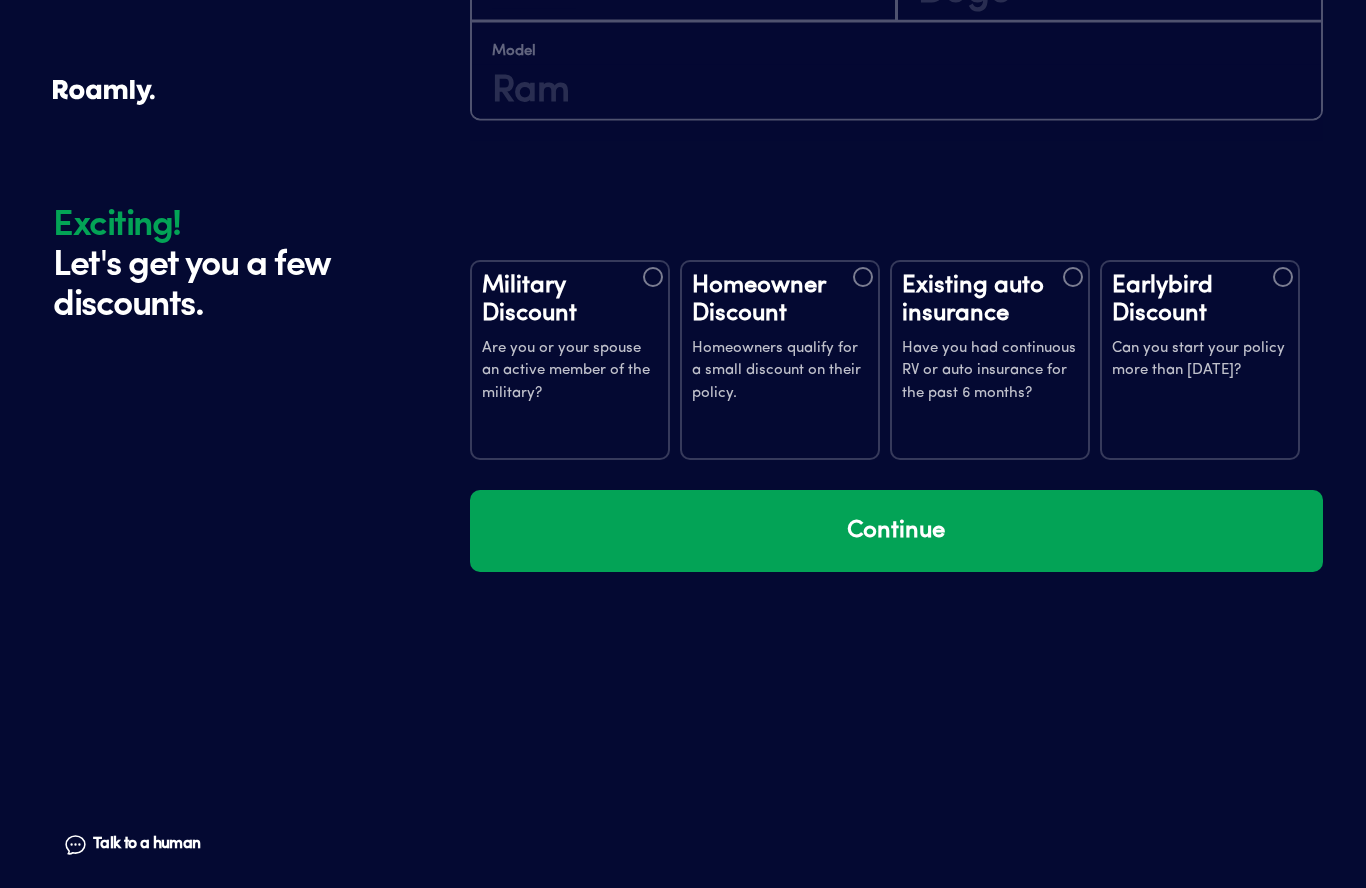 scroll, scrollTop: 3865, scrollLeft: 0, axis: vertical 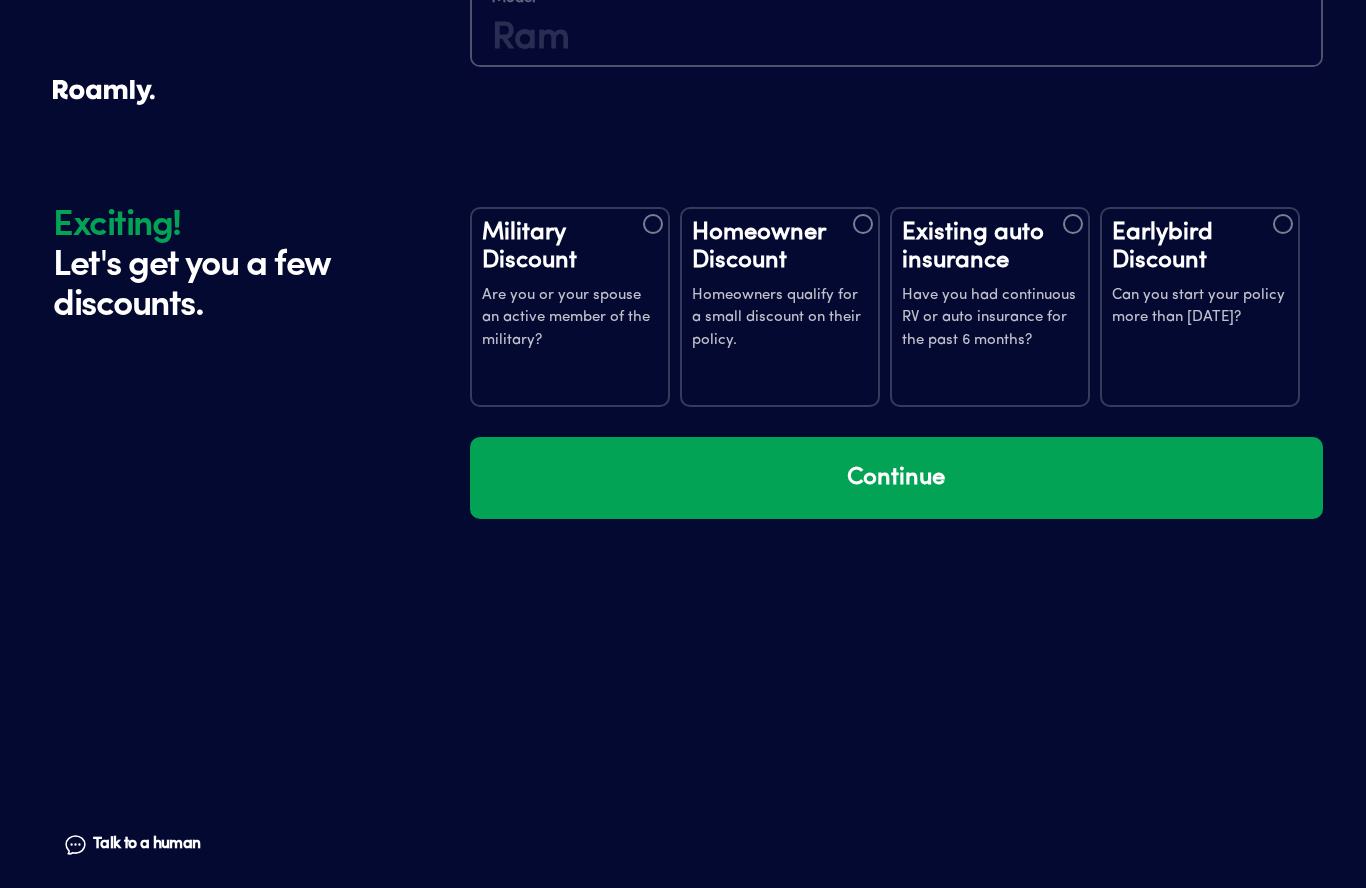 click on "Existing auto insurance" at bounding box center [990, 247] 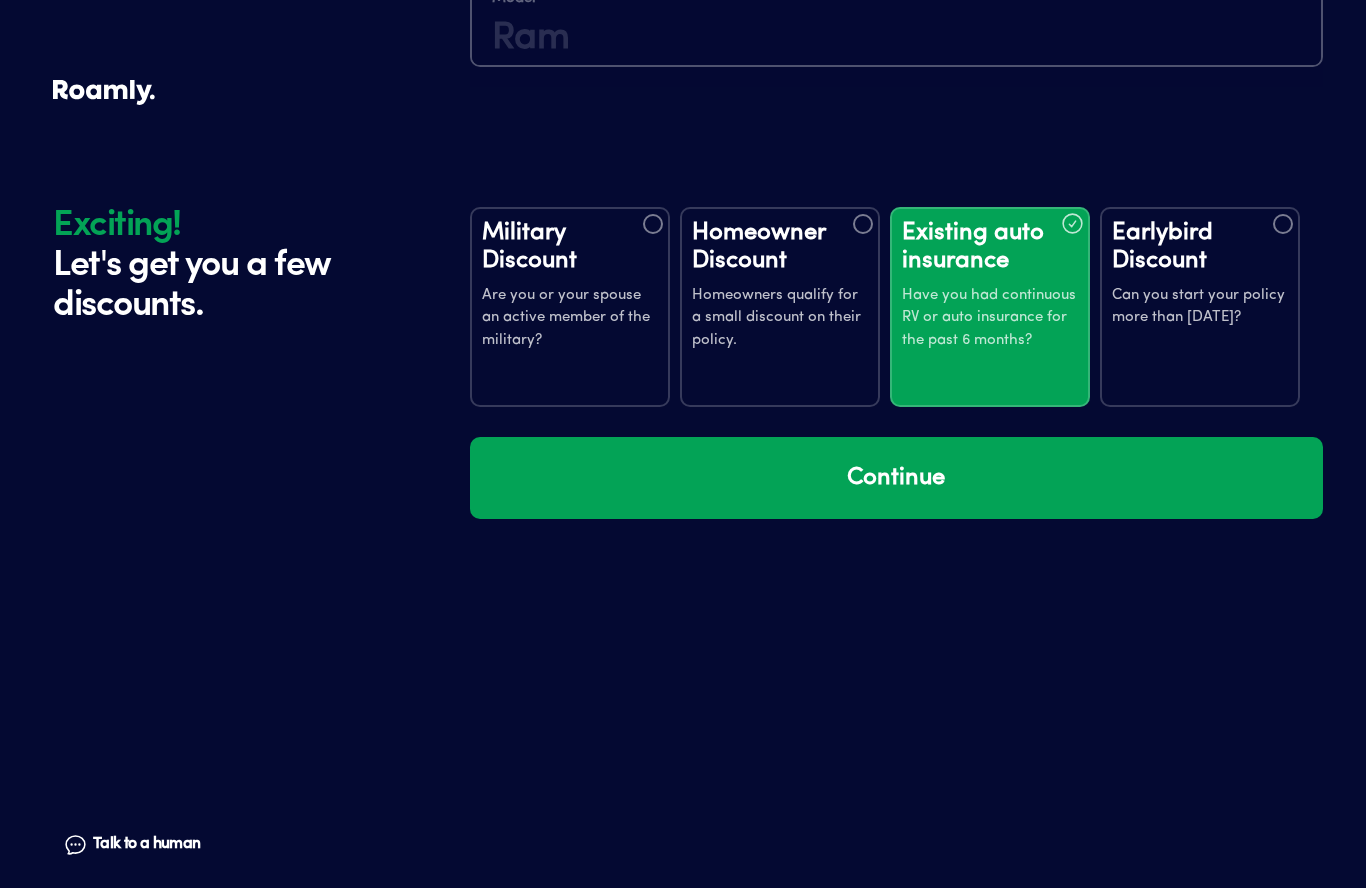 click on "Can you start your policy more than [DATE]?" at bounding box center [1200, 307] 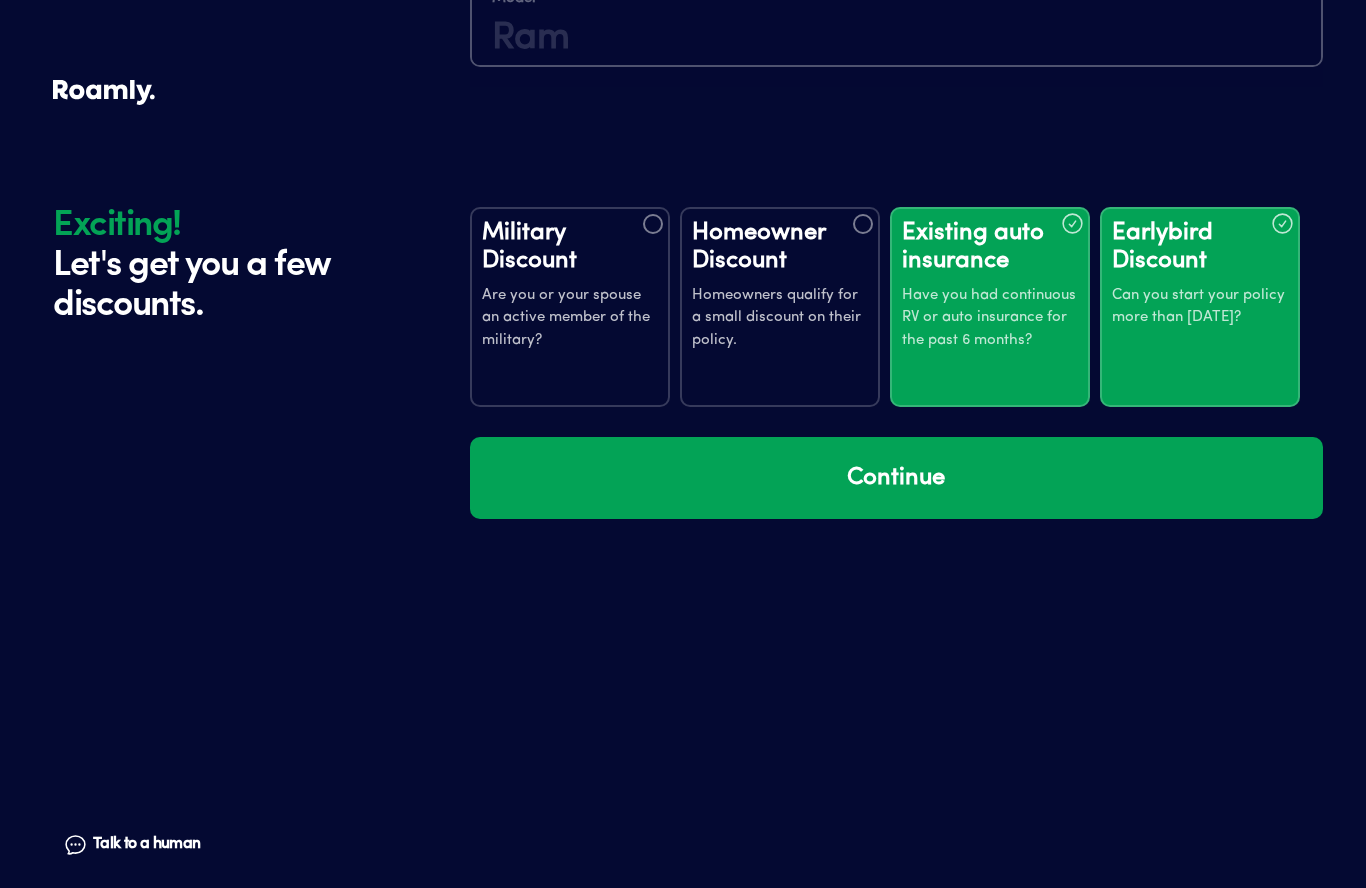 click on "Continue" at bounding box center (896, 478) 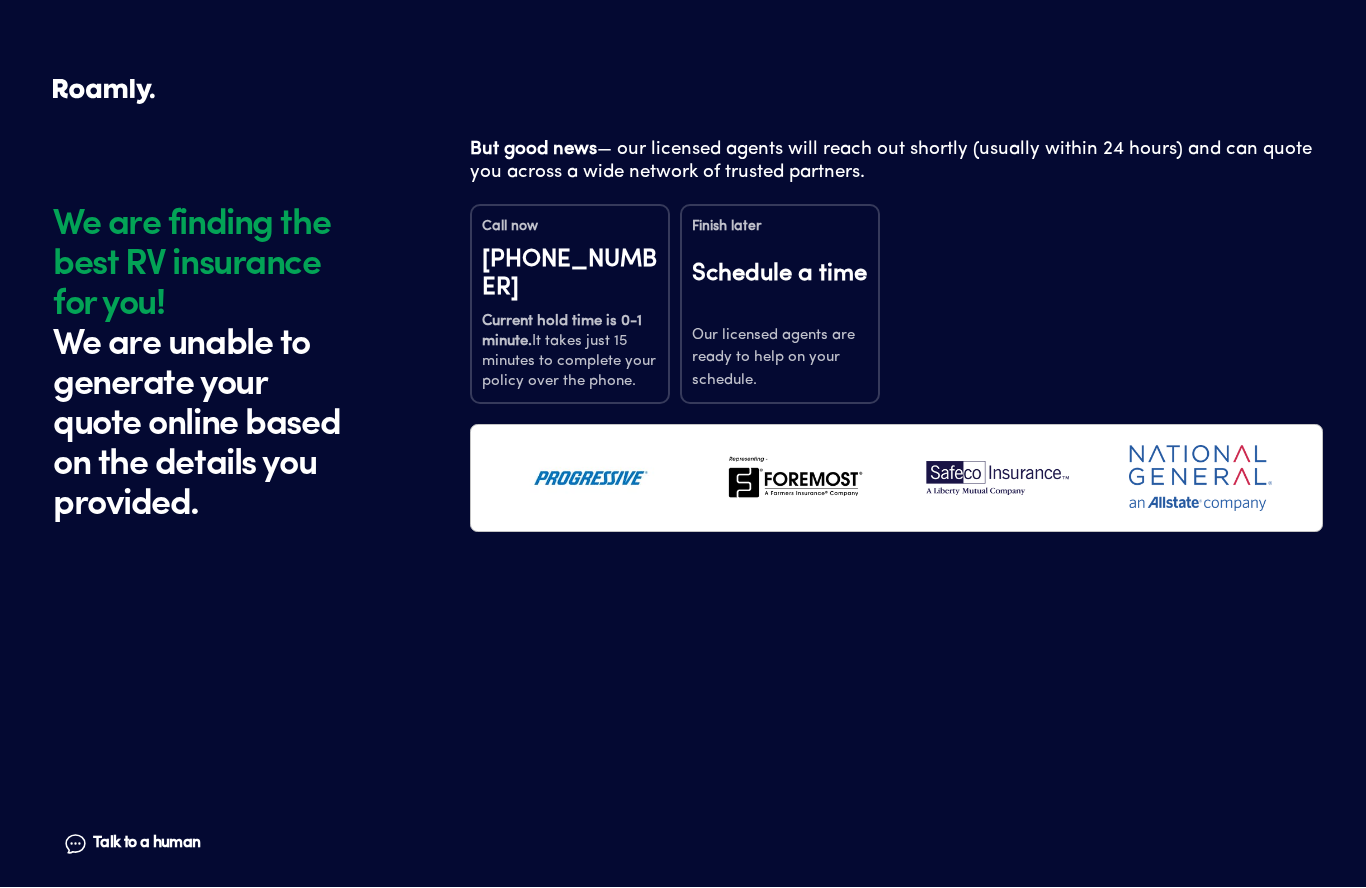 scroll, scrollTop: 0, scrollLeft: 0, axis: both 